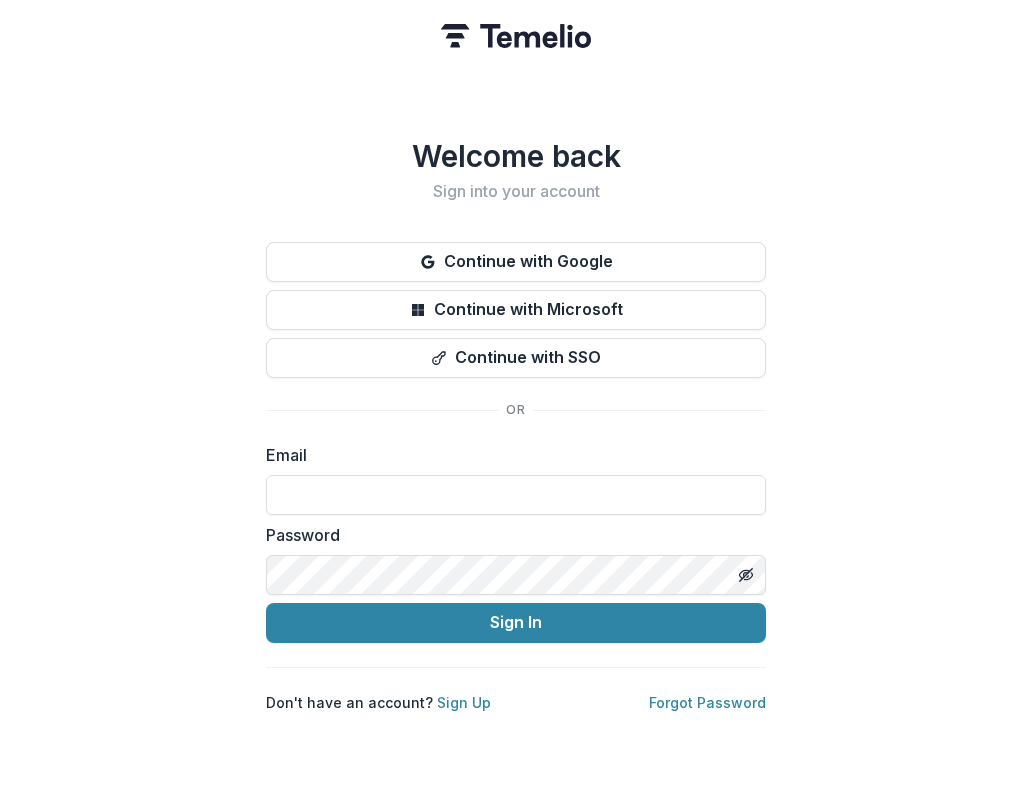 scroll, scrollTop: 0, scrollLeft: 0, axis: both 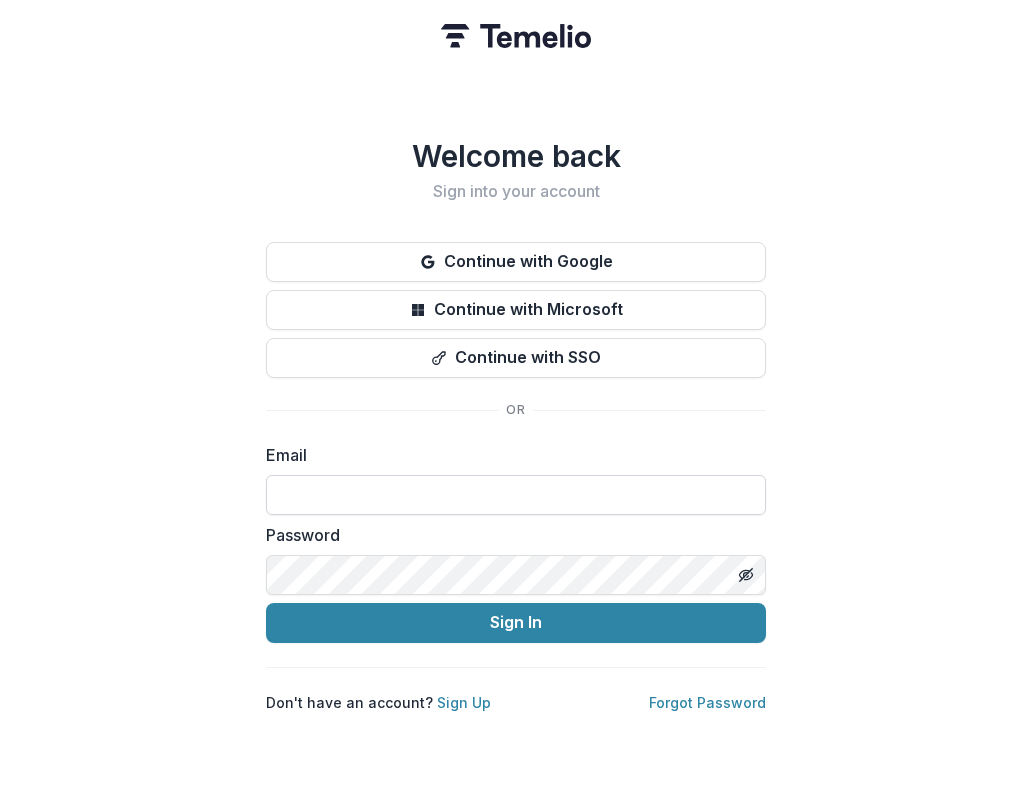 type on "**********" 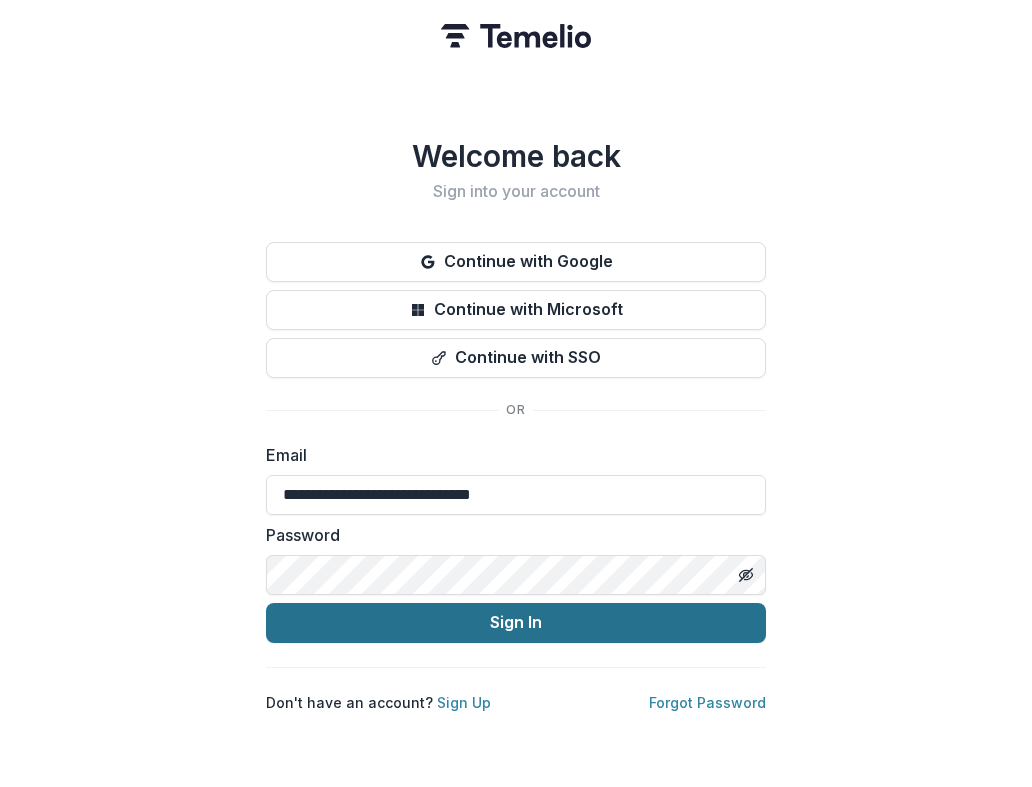 click on "Sign In" at bounding box center (516, 623) 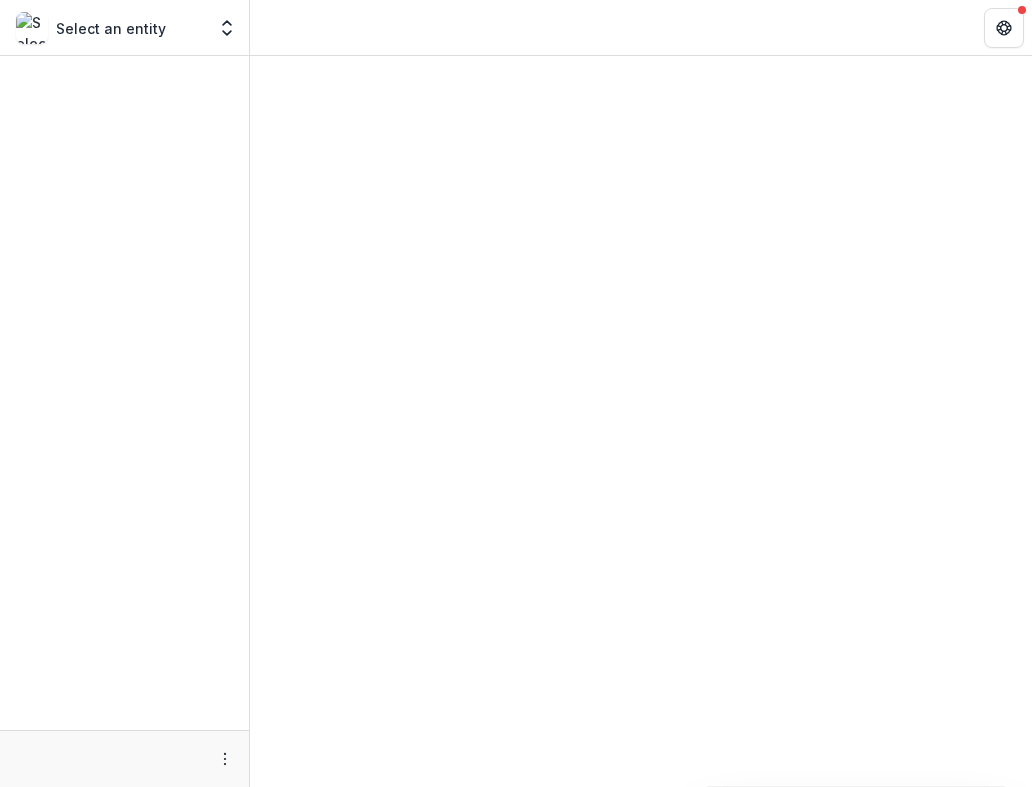 scroll, scrollTop: 0, scrollLeft: 0, axis: both 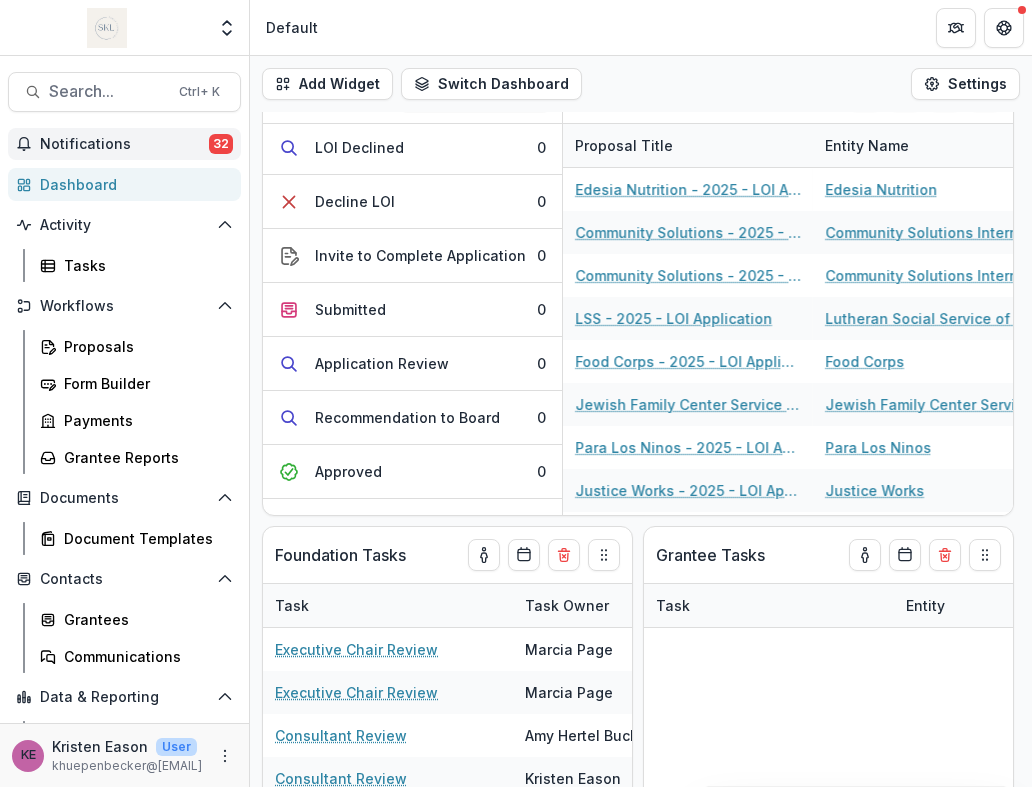 click on "Notifications" at bounding box center [124, 144] 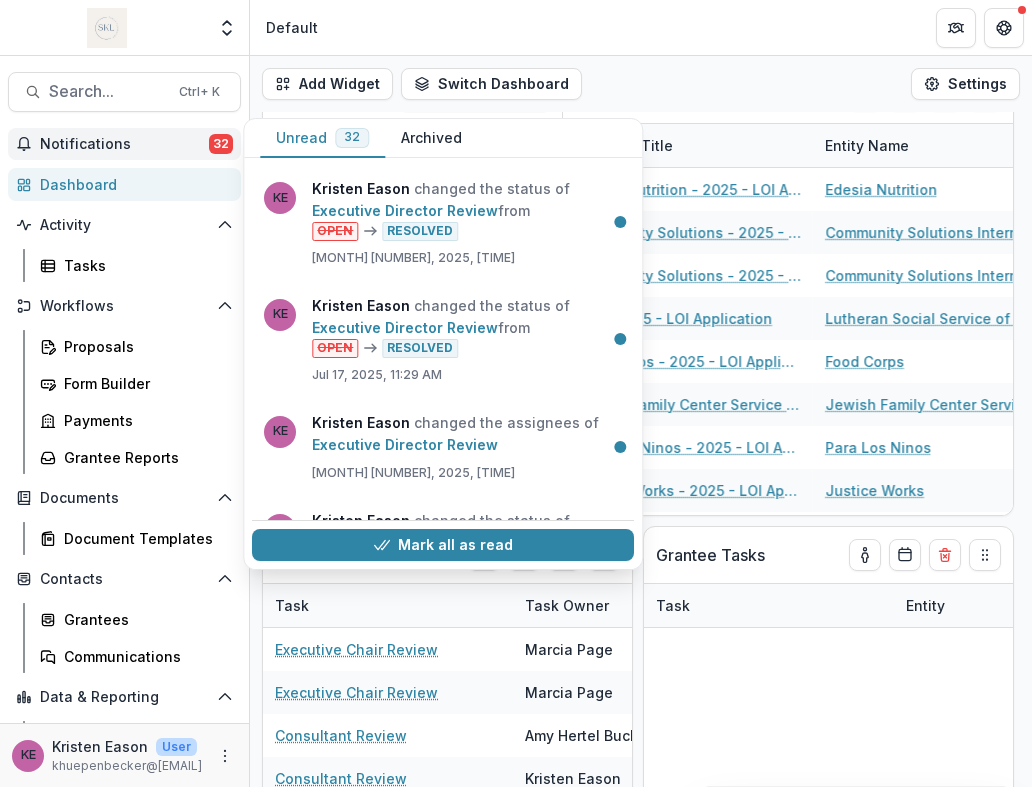 click on "Add Widget Switch Dashboard Default New Dashboard Settings" at bounding box center (641, 84) 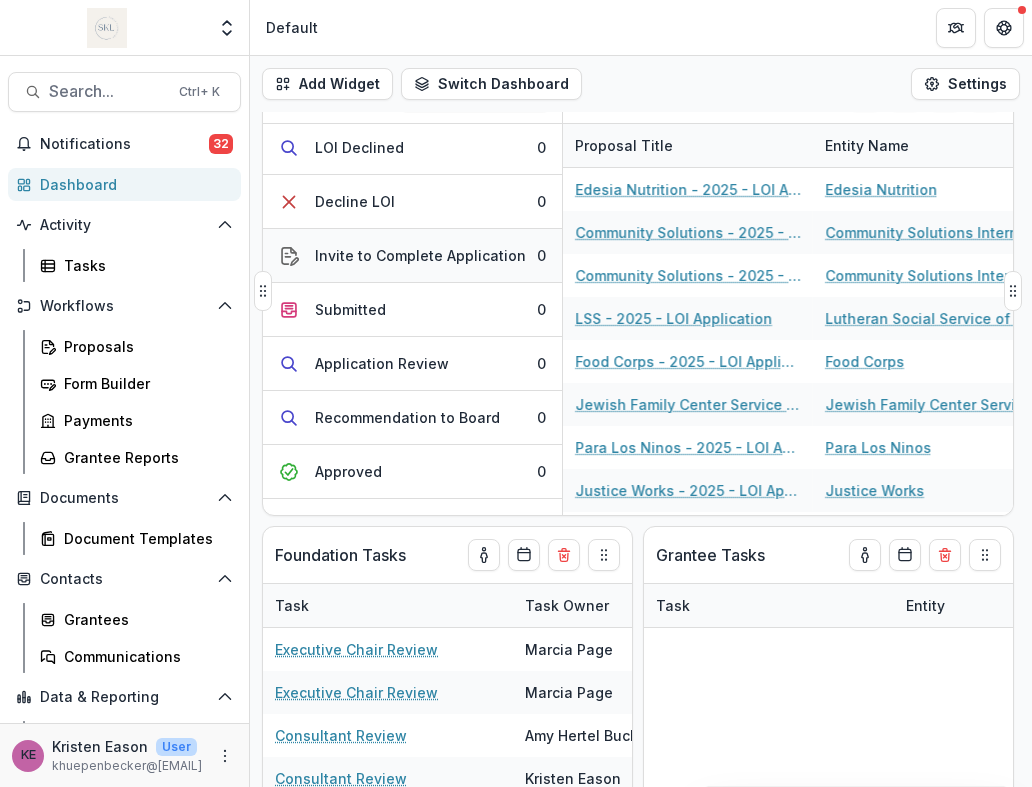 scroll, scrollTop: 0, scrollLeft: 0, axis: both 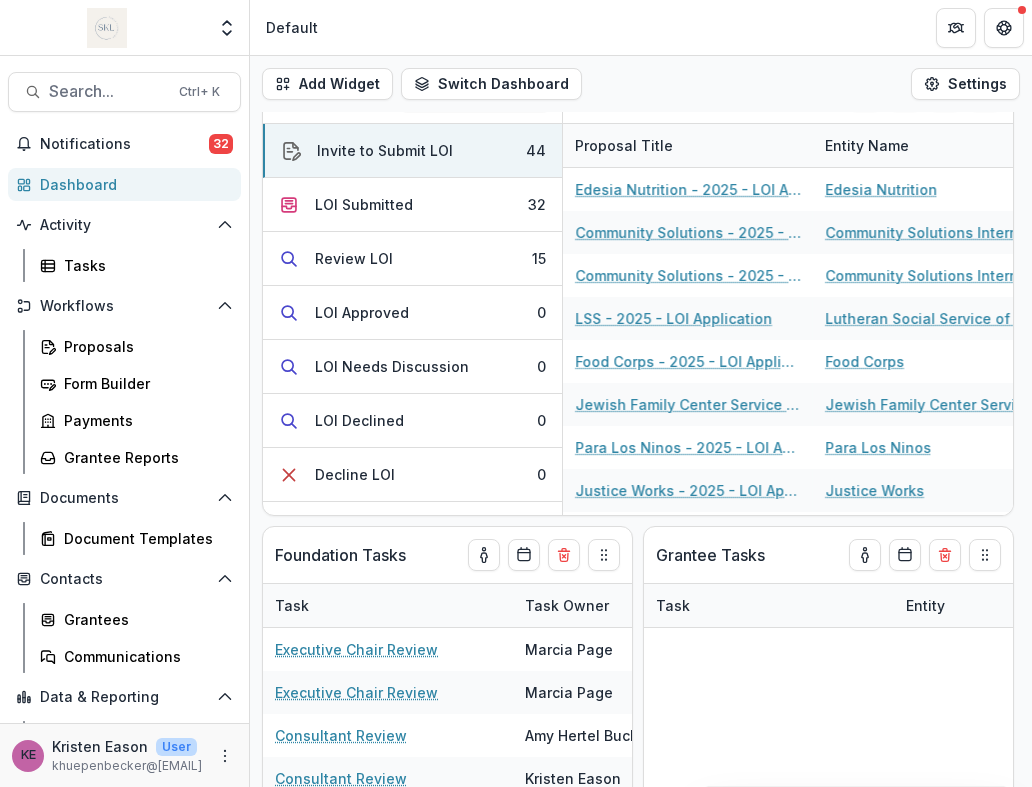 click on "Team Settings Admin Settings Default" at bounding box center (516, 28) 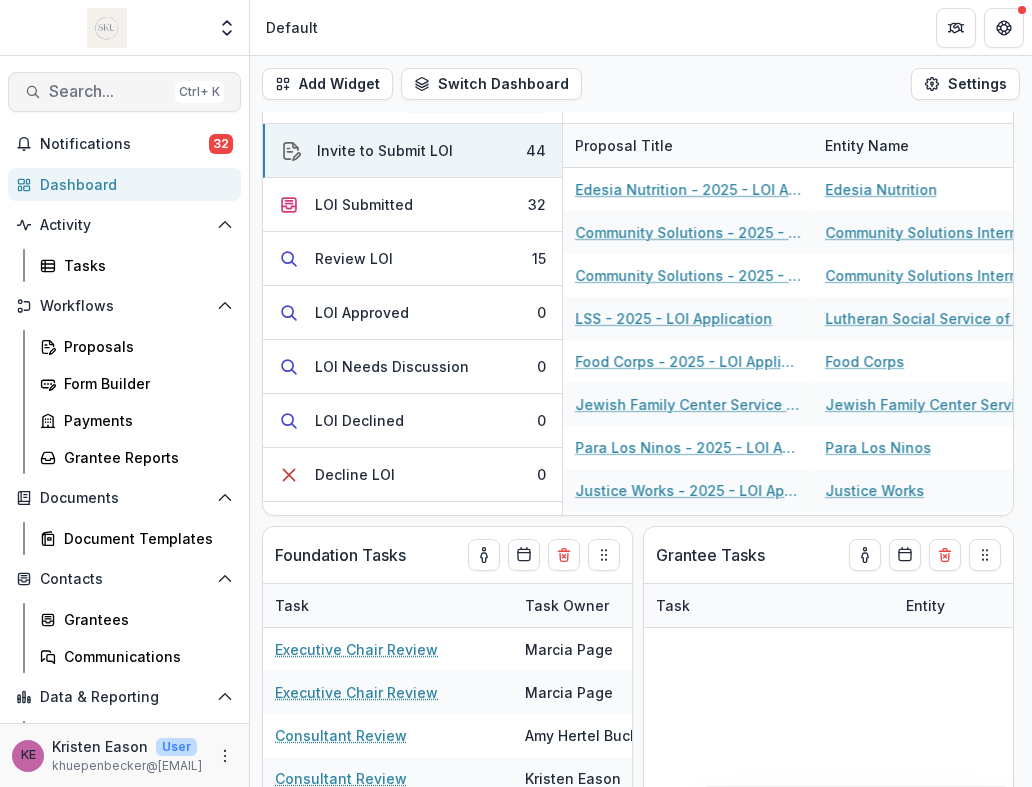 click on "Search..." at bounding box center (108, 91) 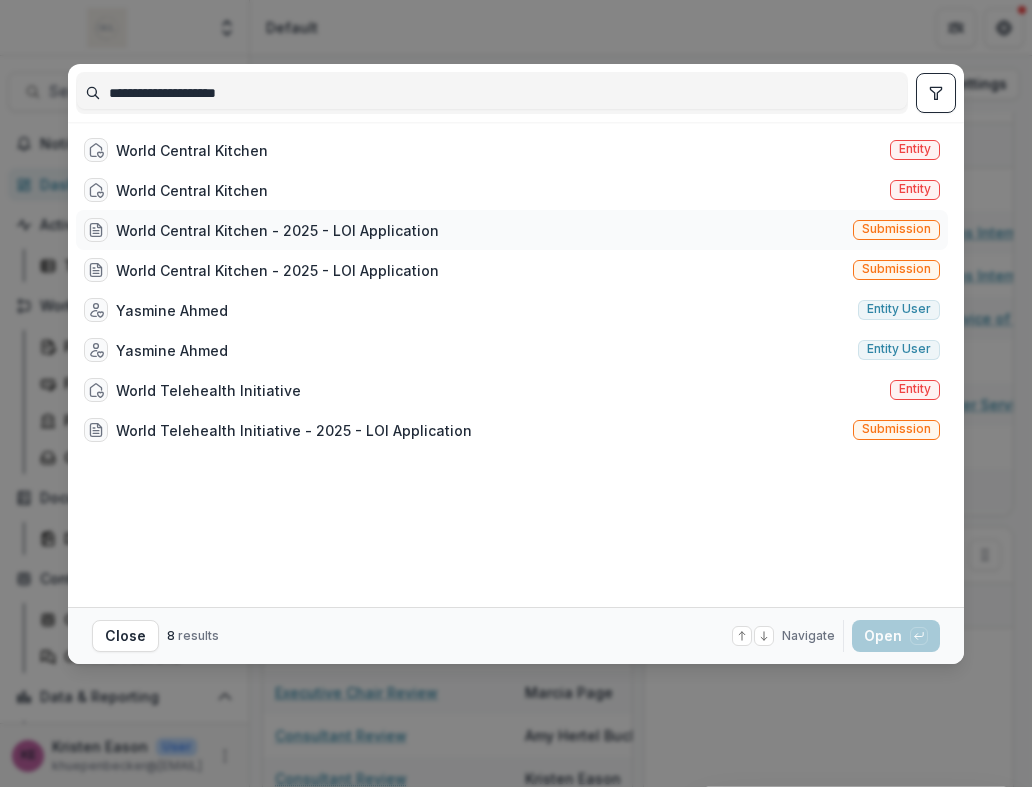 type on "**********" 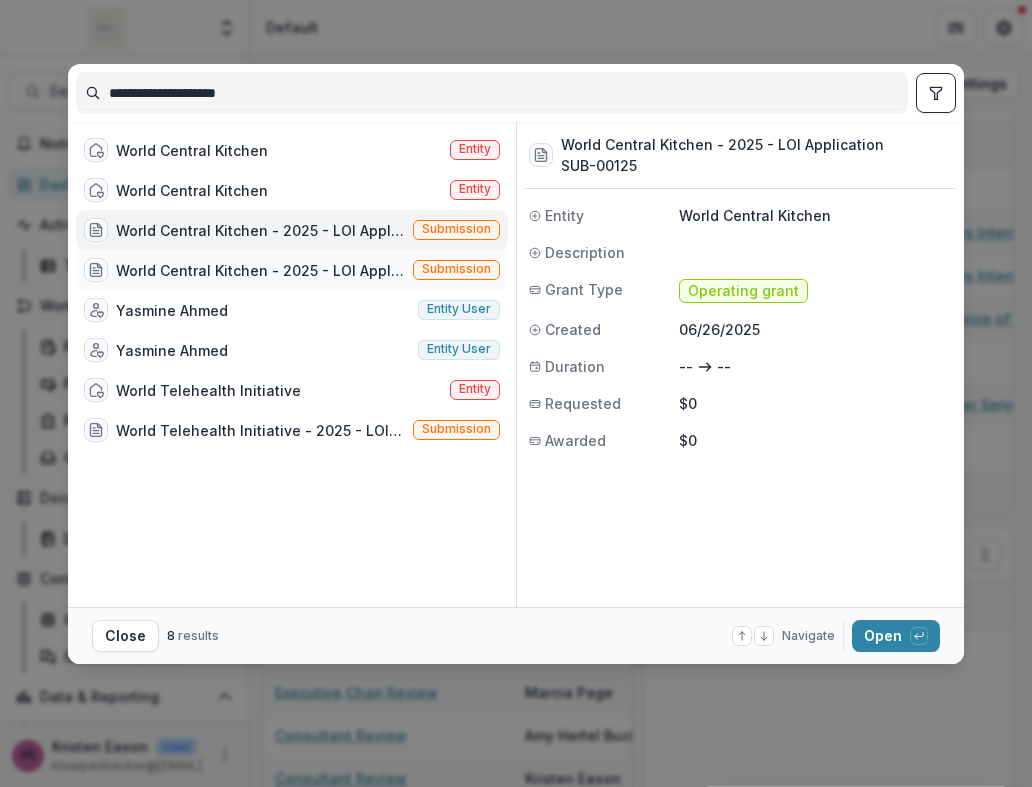 click on "World Central Kitchen - 2025 - LOI Application" at bounding box center [260, 270] 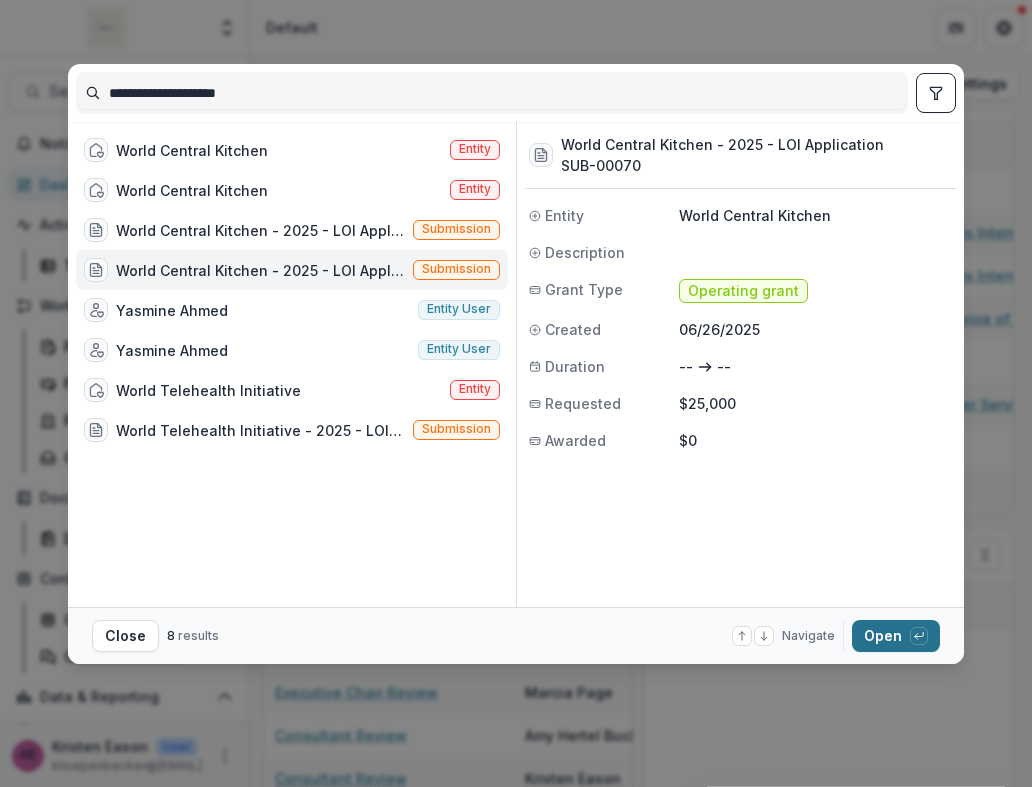 click on "Open with enter key" at bounding box center (896, 636) 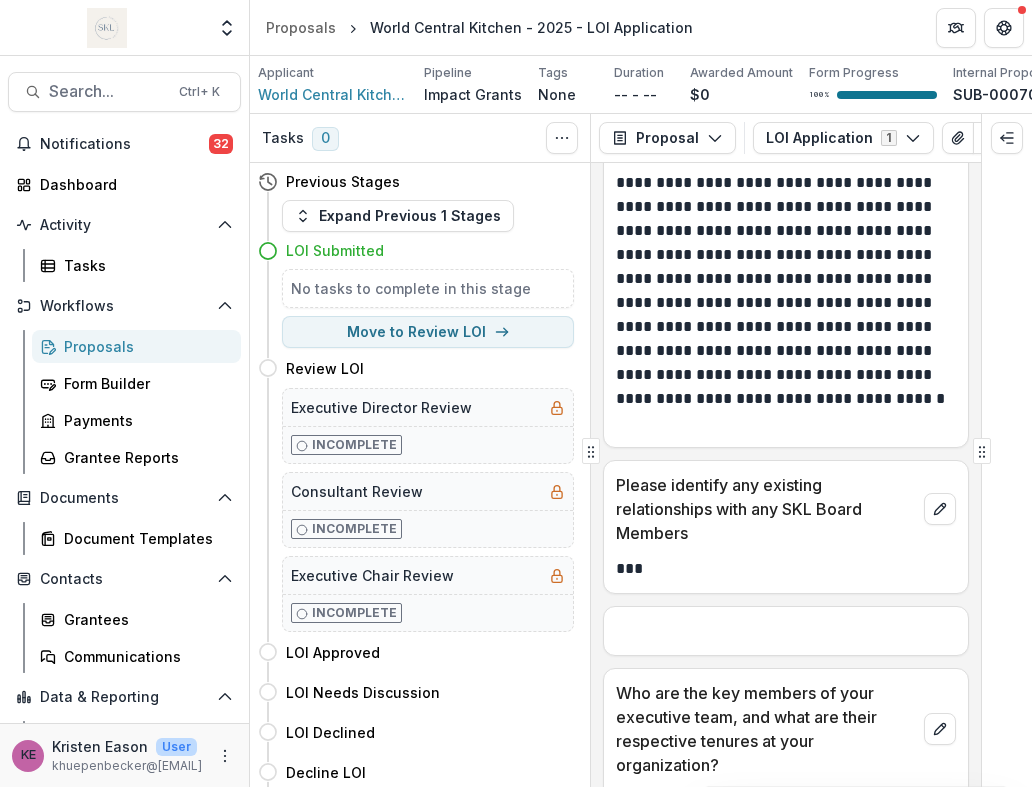 scroll, scrollTop: 11380, scrollLeft: 0, axis: vertical 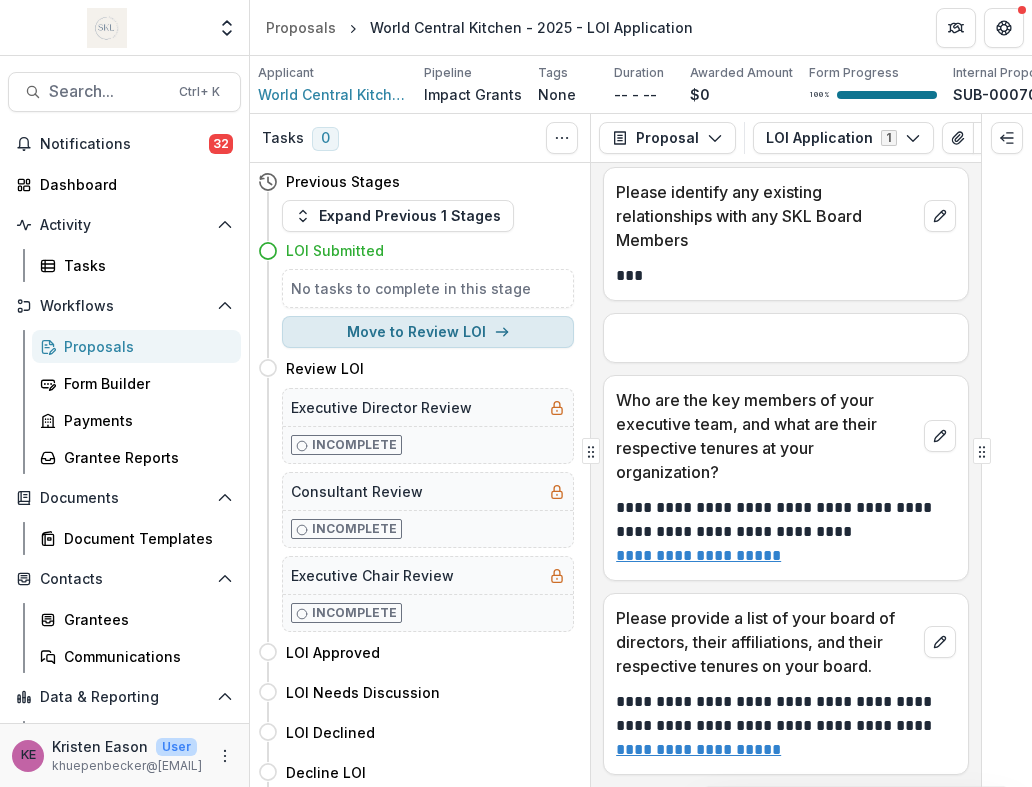 click on "Move to Review LOI" at bounding box center (428, 332) 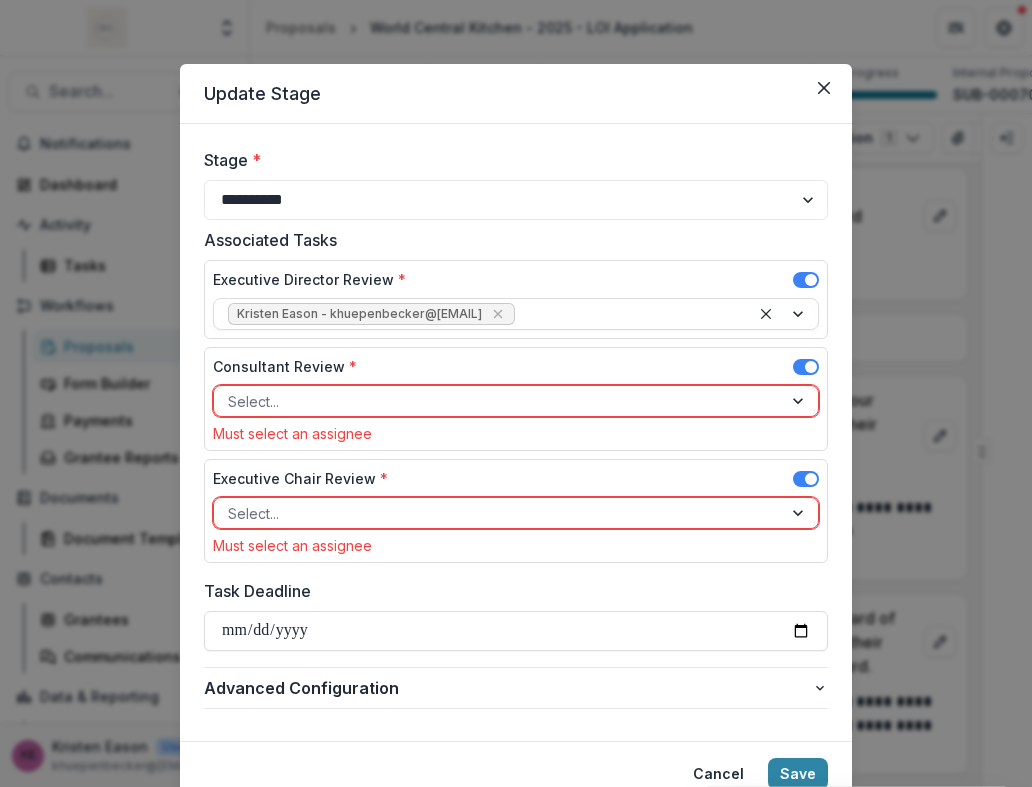 click at bounding box center [498, 401] 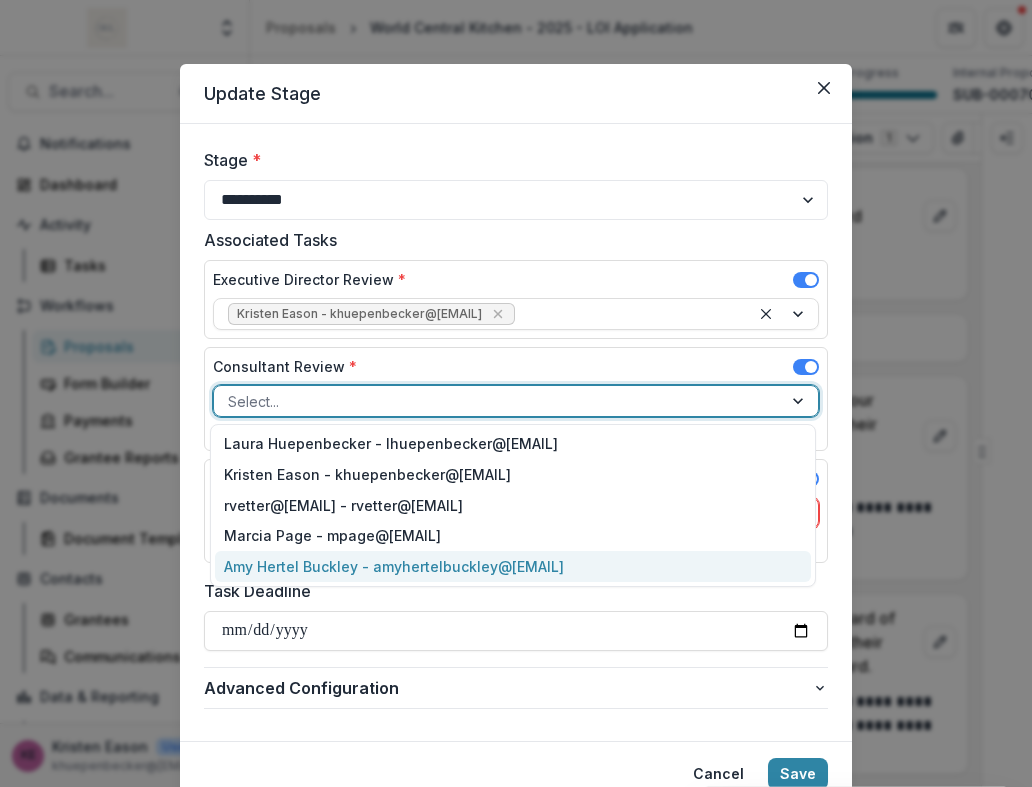 click on "Amy Hertel Buckley - amyhertelbuckley@[EMAIL]" at bounding box center [513, 566] 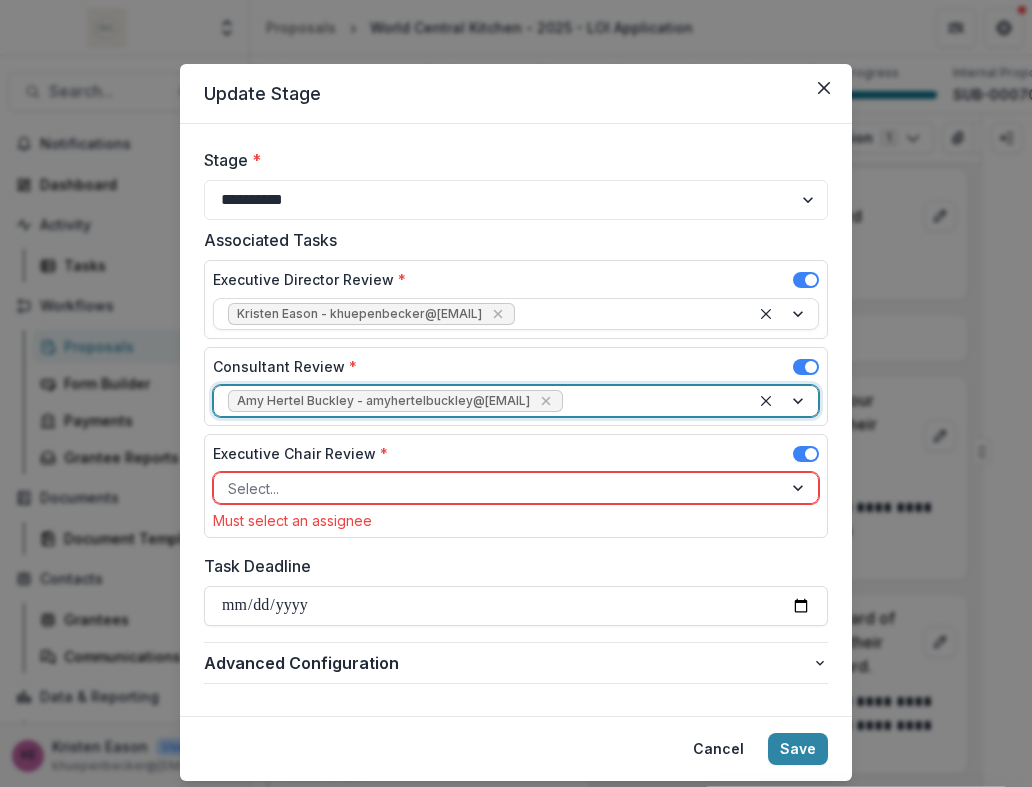 click at bounding box center [498, 488] 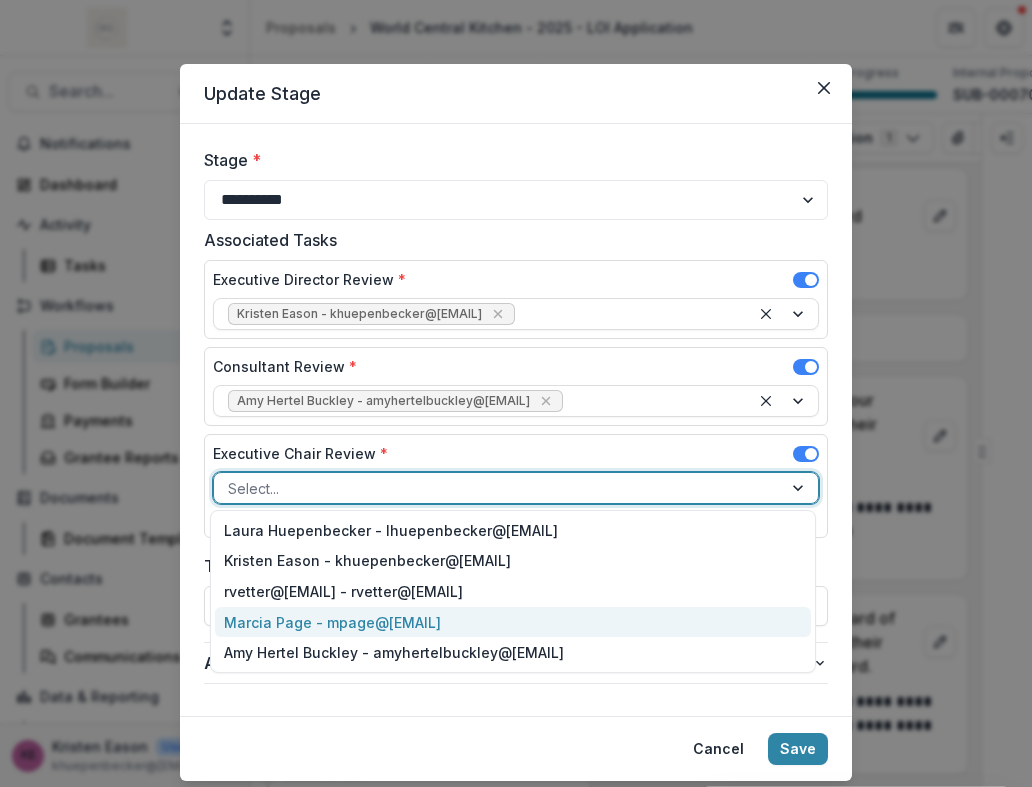 click on "Marcia Page - mpage@[EMAIL]" at bounding box center [513, 622] 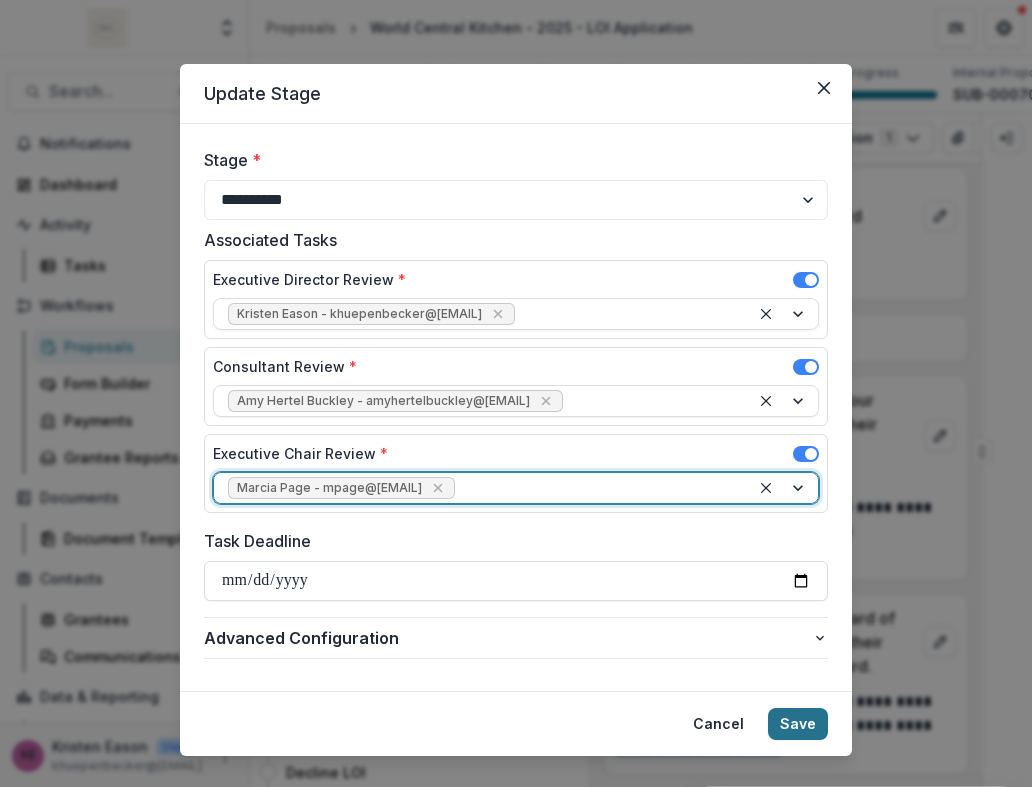 click on "Save" at bounding box center (798, 724) 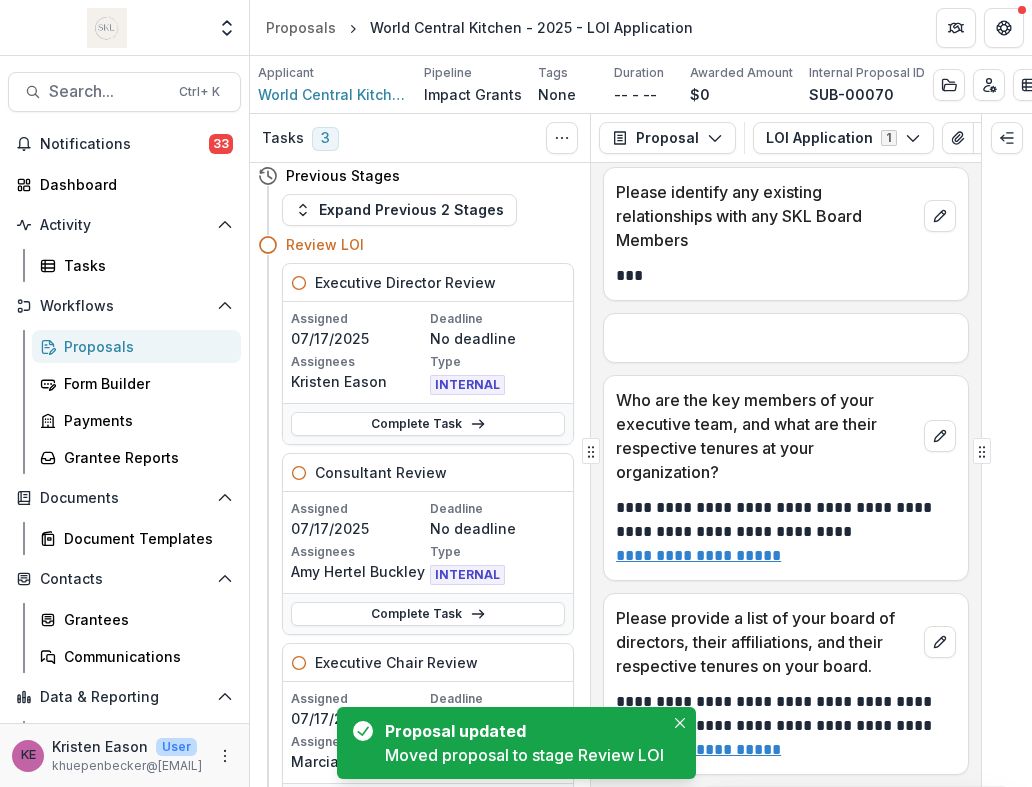 scroll, scrollTop: 8, scrollLeft: 0, axis: vertical 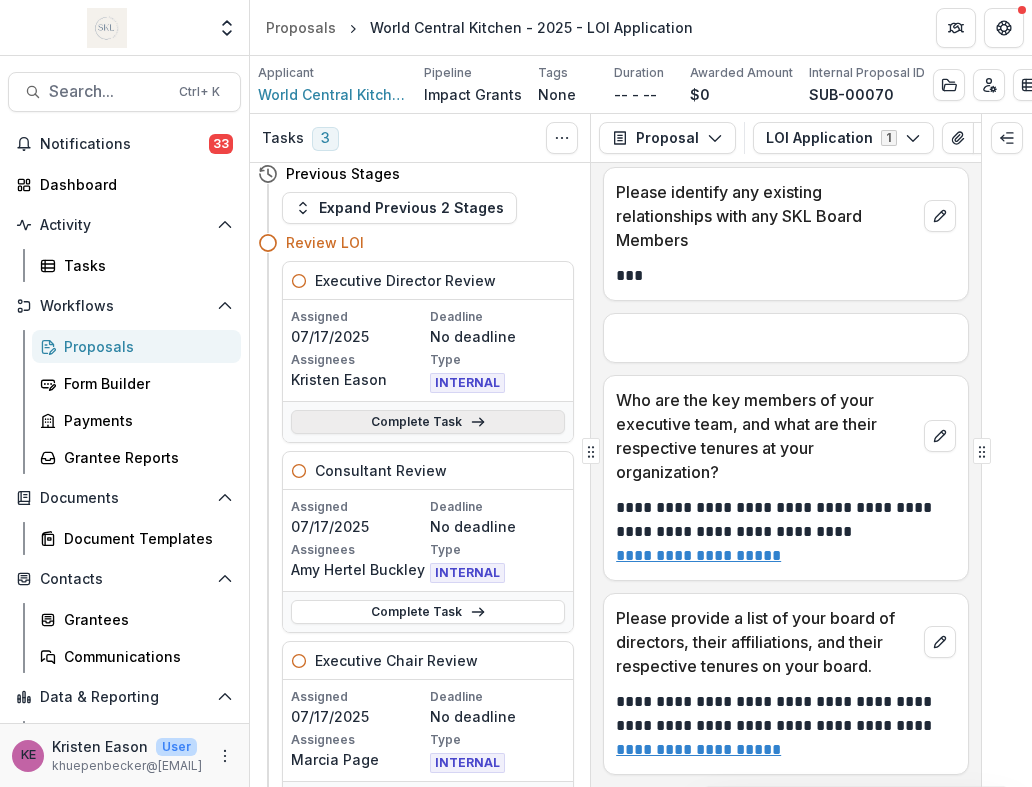 click on "Complete Task" at bounding box center [428, 422] 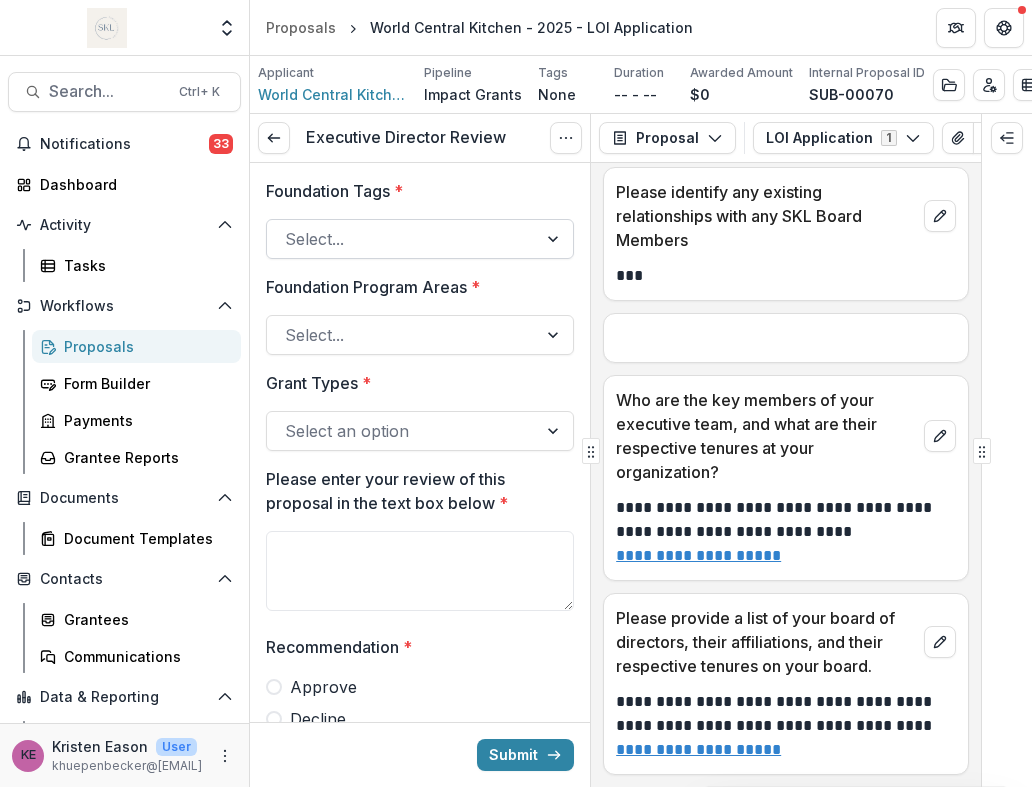click at bounding box center (402, 239) 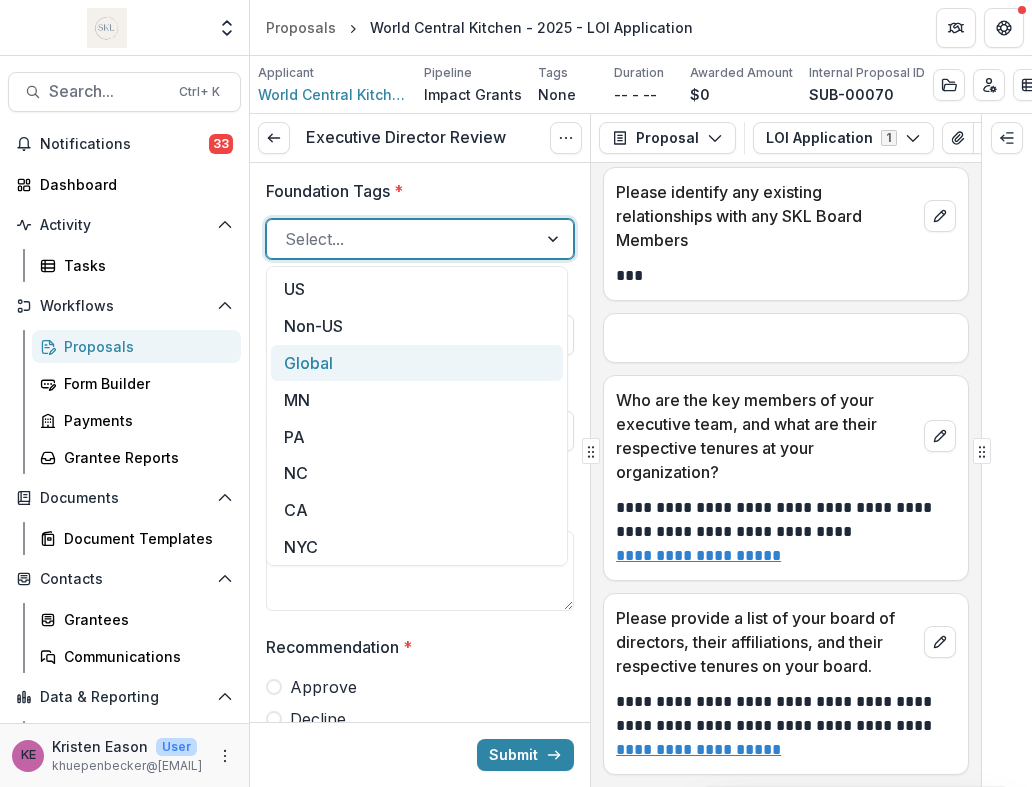click on "Global" at bounding box center (417, 363) 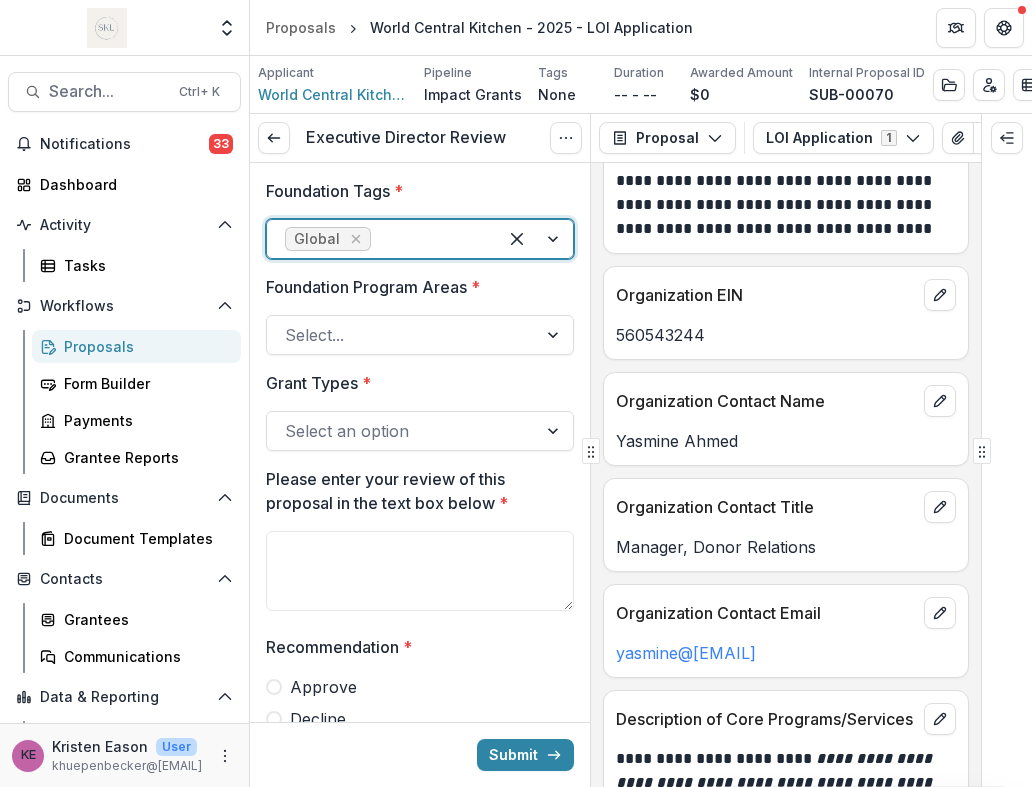 scroll, scrollTop: 0, scrollLeft: 0, axis: both 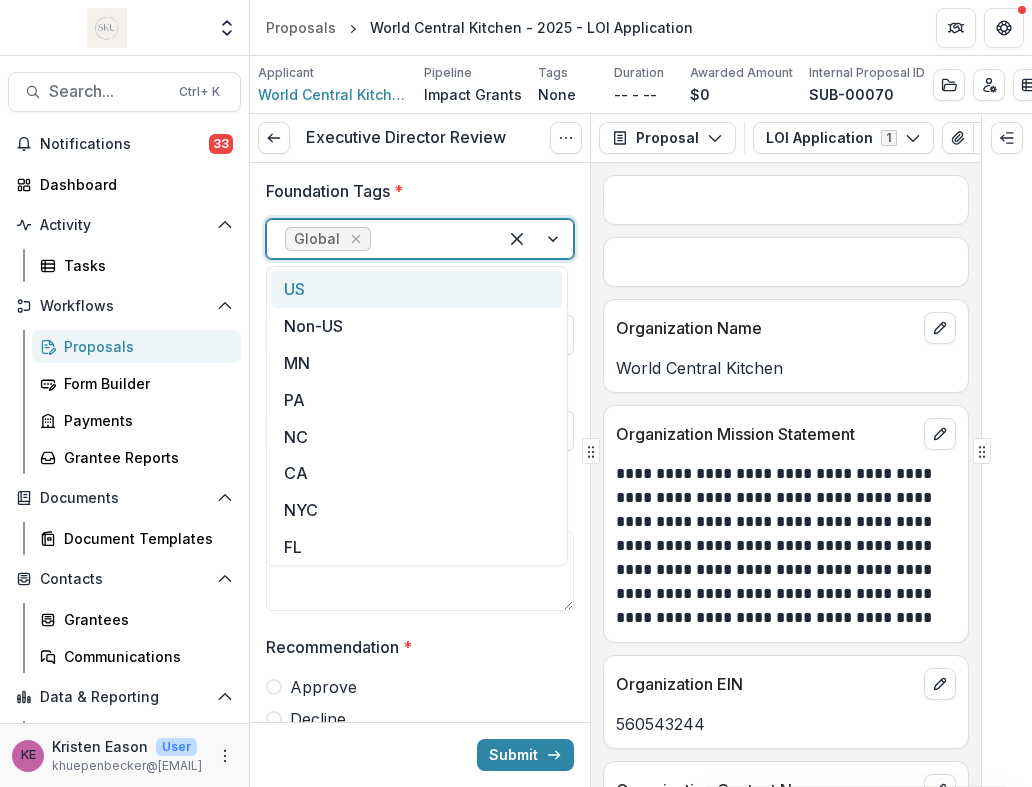 click at bounding box center (535, 239) 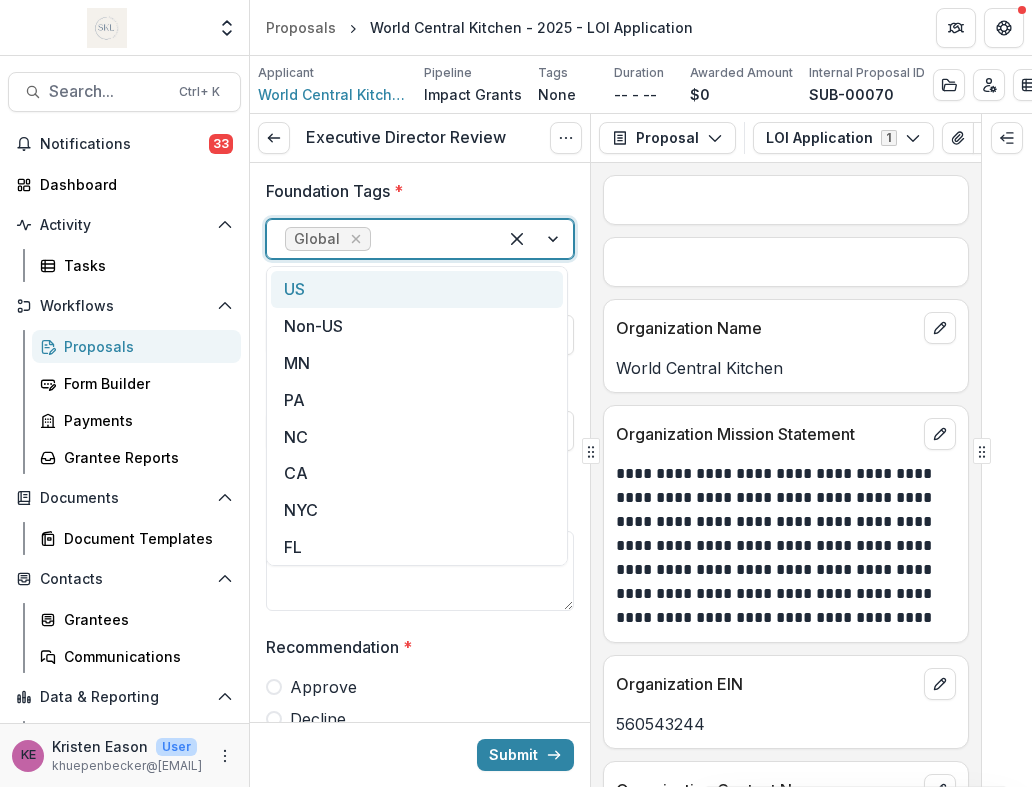 click on "US" at bounding box center (417, 289) 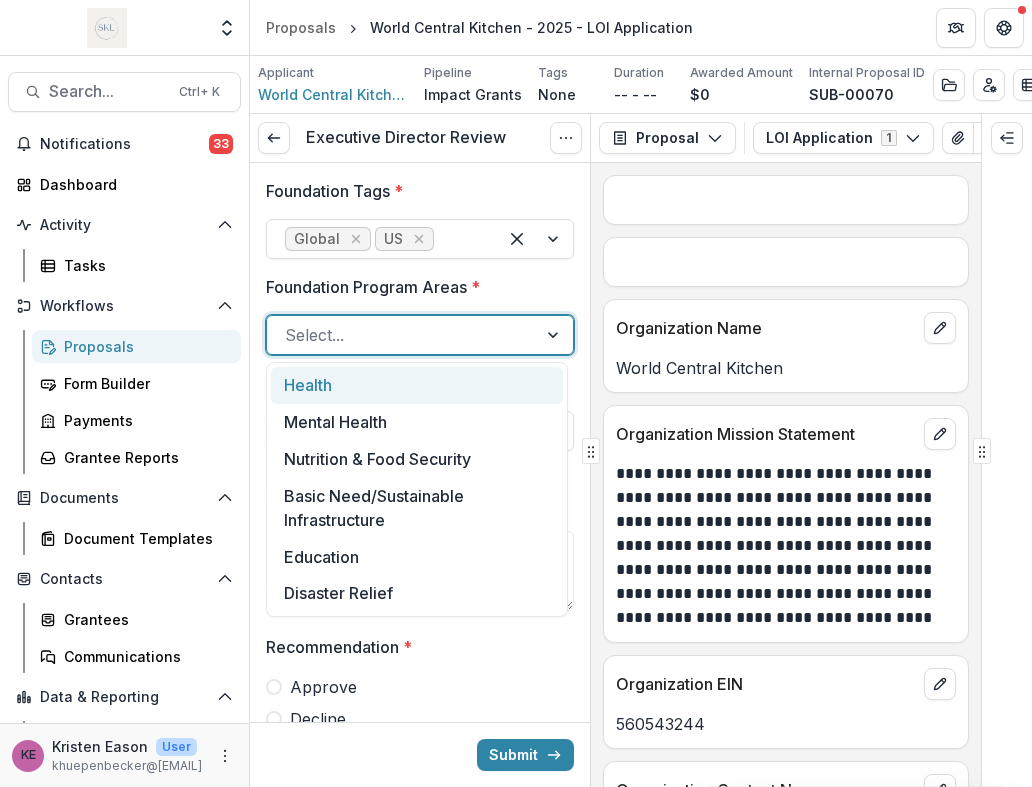 click at bounding box center [555, 335] 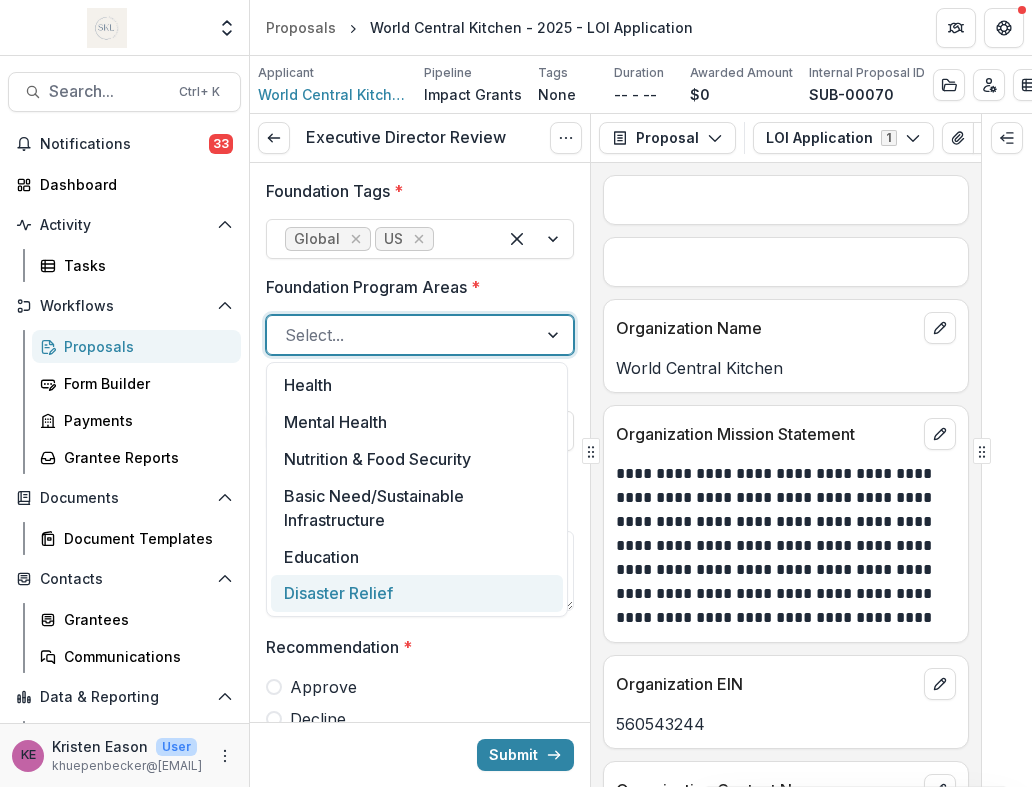 click on "Disaster Relief" at bounding box center [417, 593] 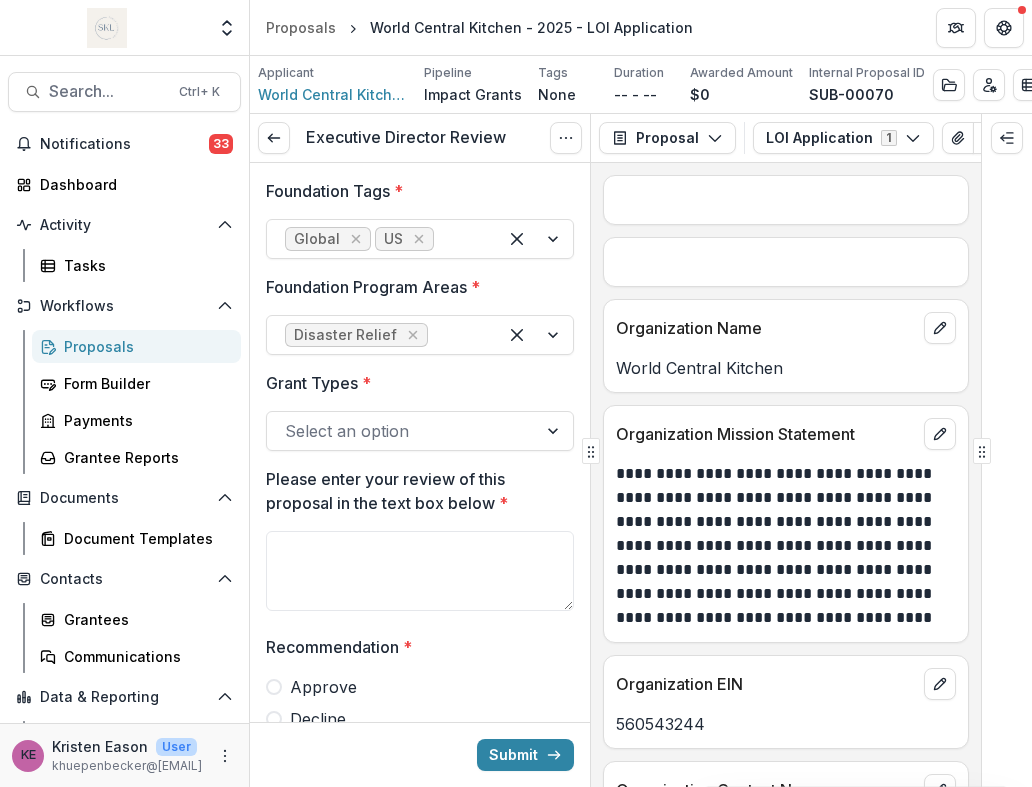 click on "Foundation Tags *" at bounding box center [414, 191] 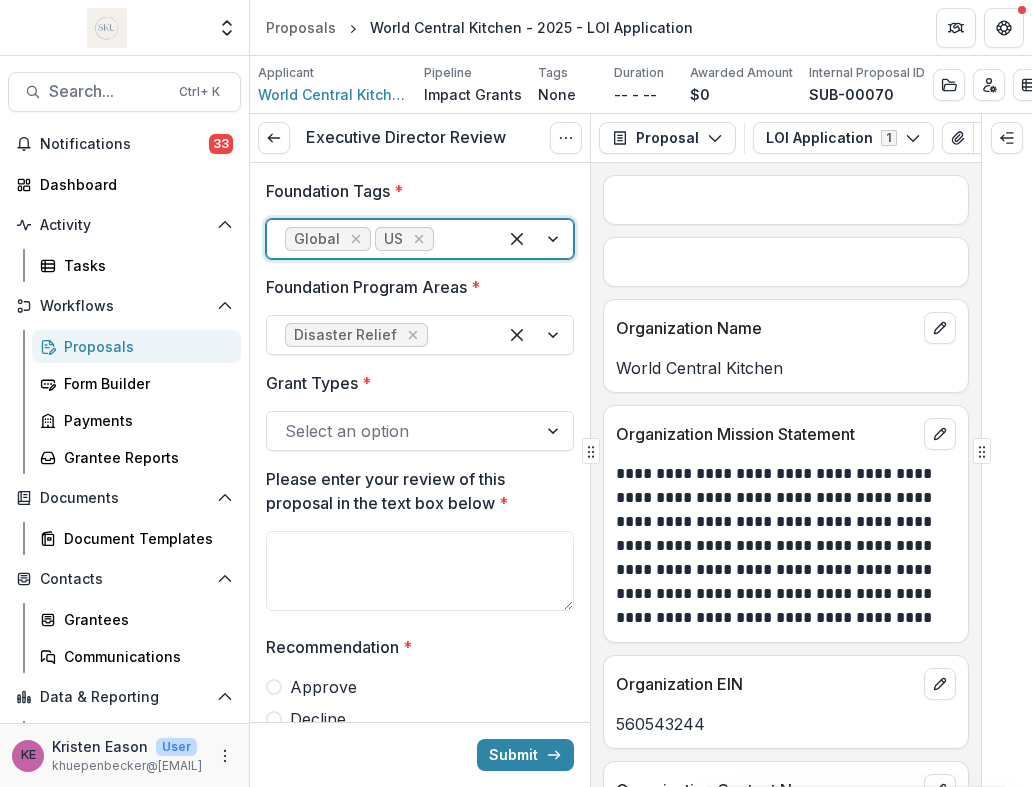 click at bounding box center [555, 431] 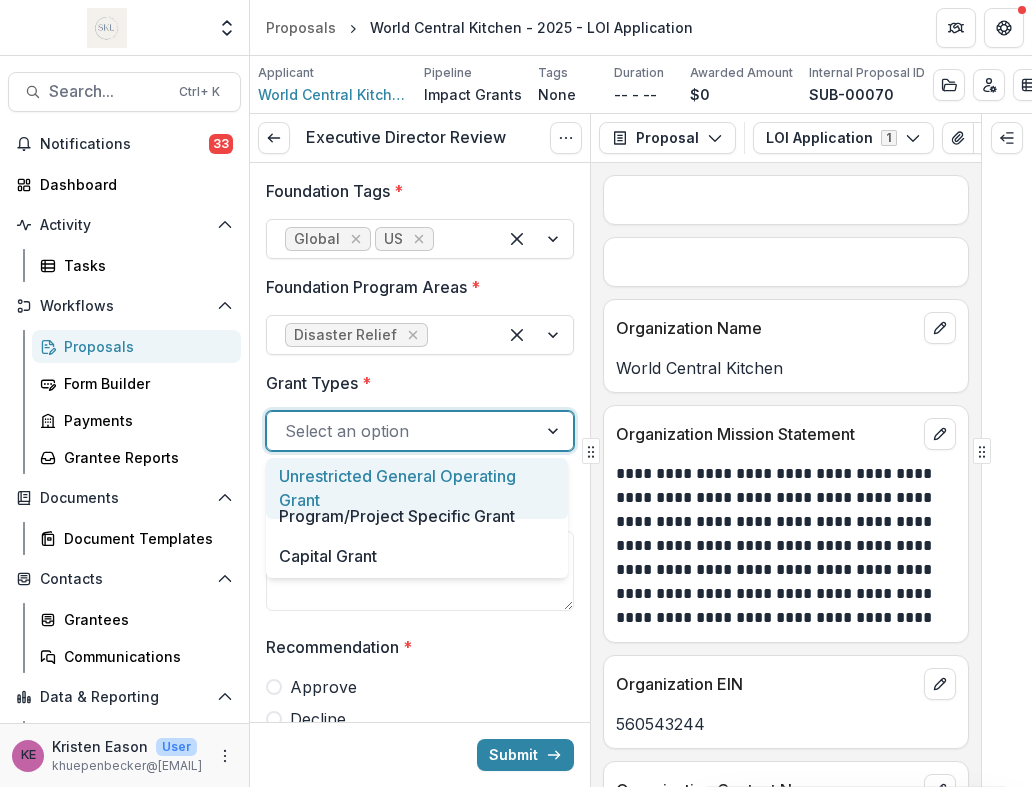click on "Unrestricted General Operating Grant" at bounding box center (417, 488) 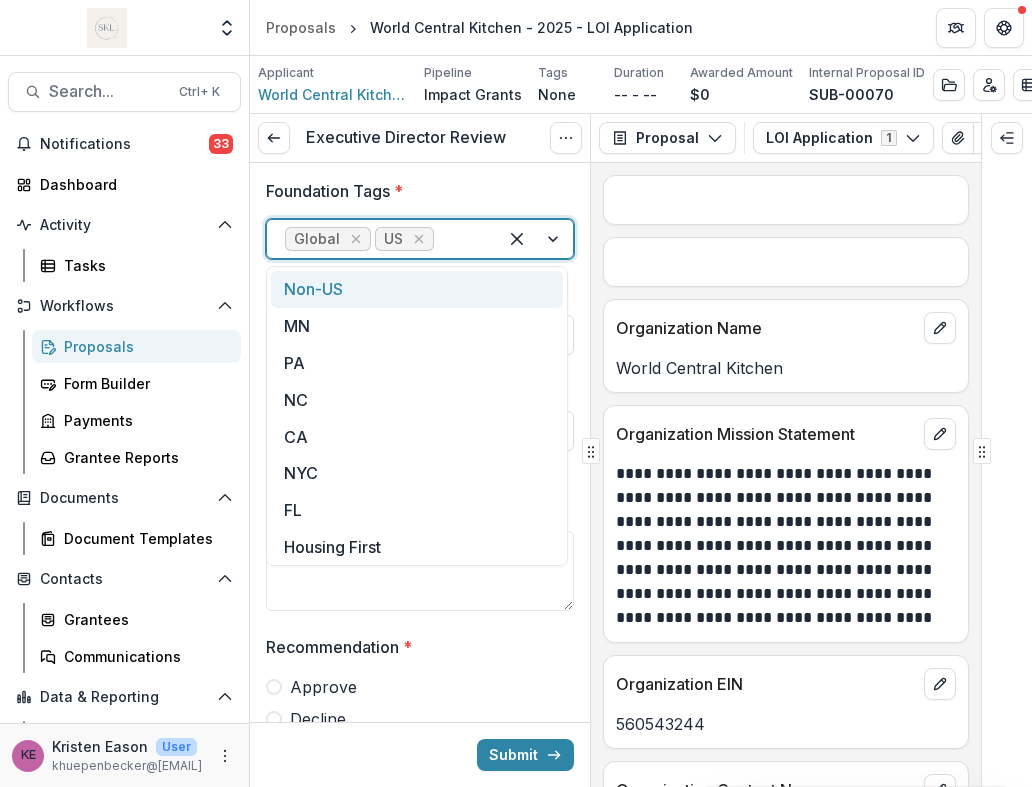 click at bounding box center (535, 239) 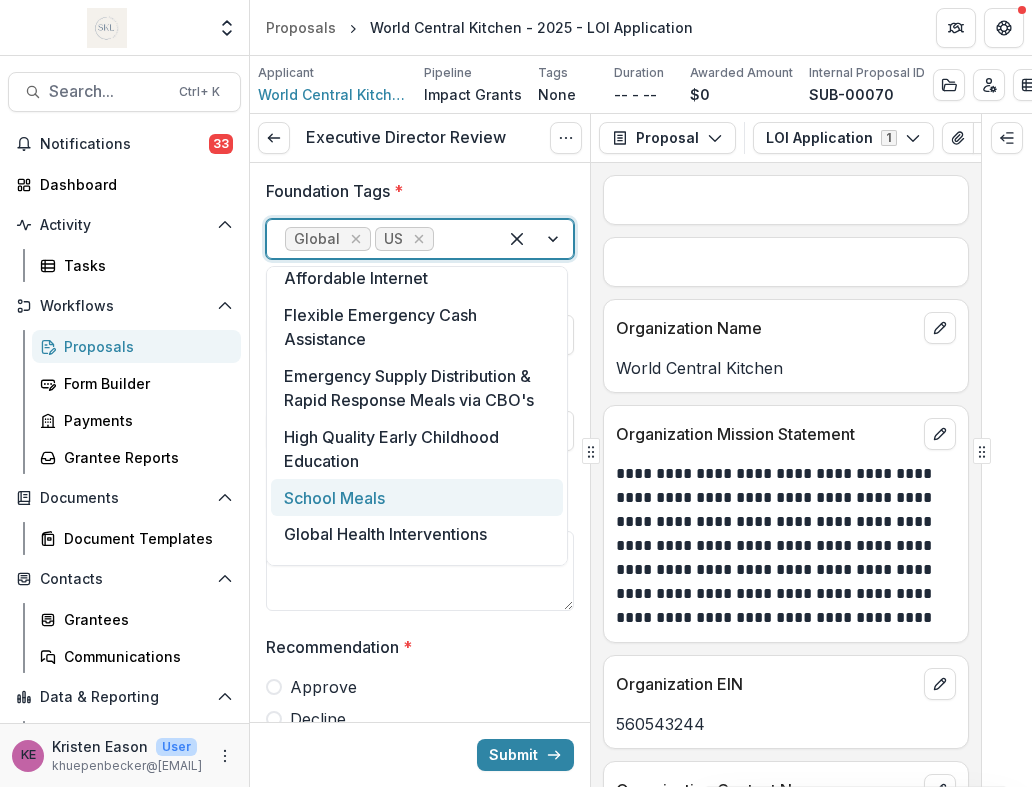 scroll, scrollTop: 343, scrollLeft: 0, axis: vertical 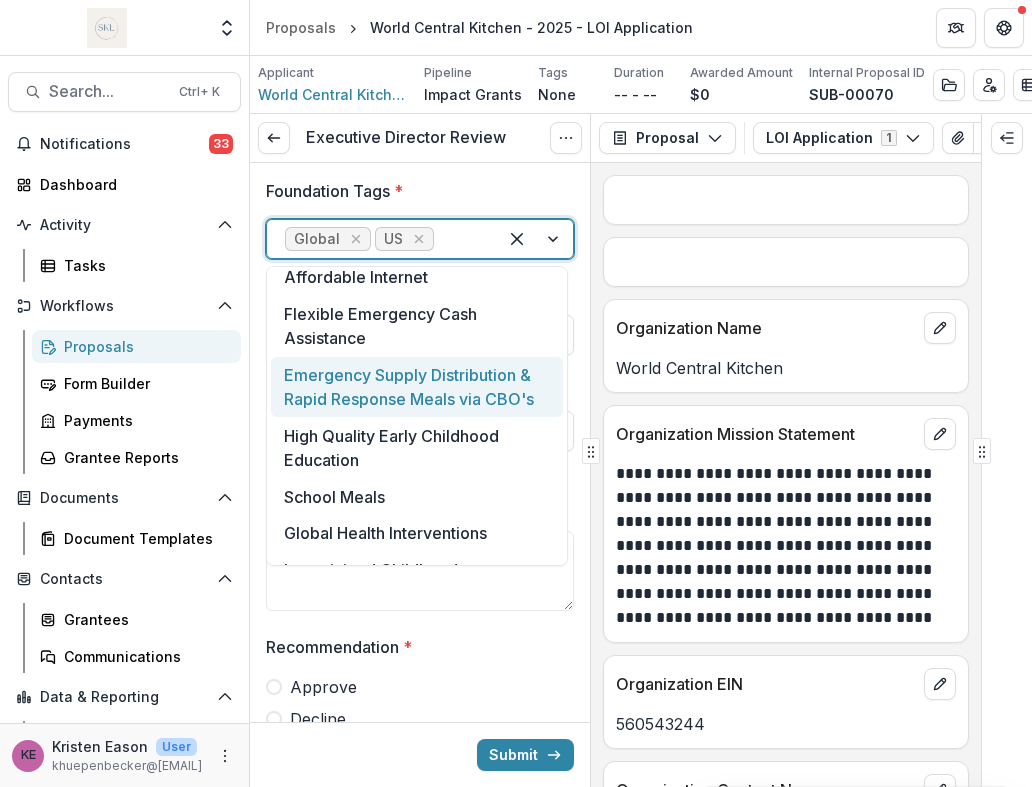 click on "Emergency Supply Distribution & Rapid Response Meals via CBO's" at bounding box center (417, 387) 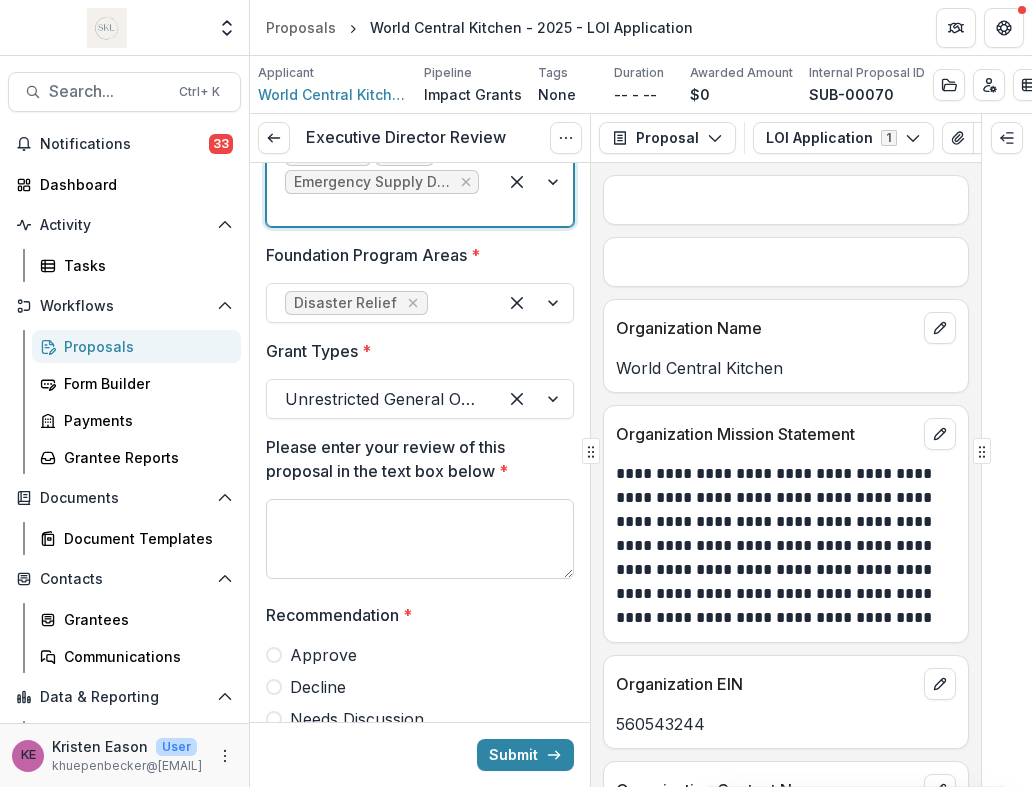 scroll, scrollTop: 150, scrollLeft: 0, axis: vertical 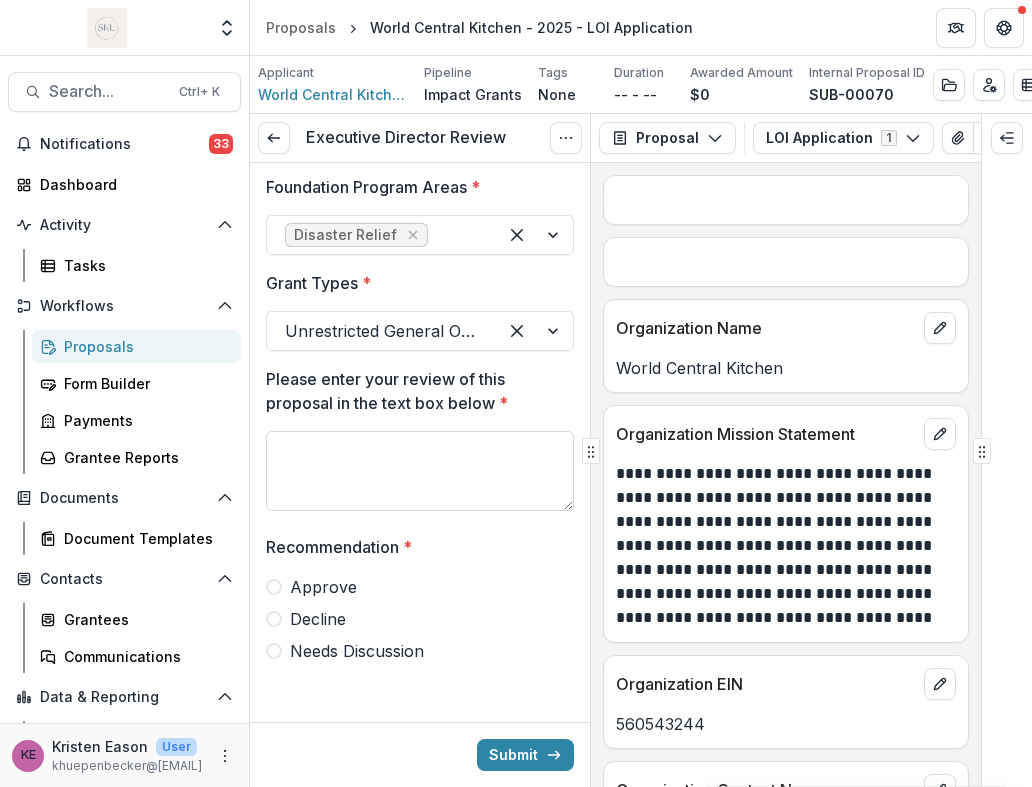 drag, startPoint x: 470, startPoint y: 505, endPoint x: 410, endPoint y: 468, distance: 70.491135 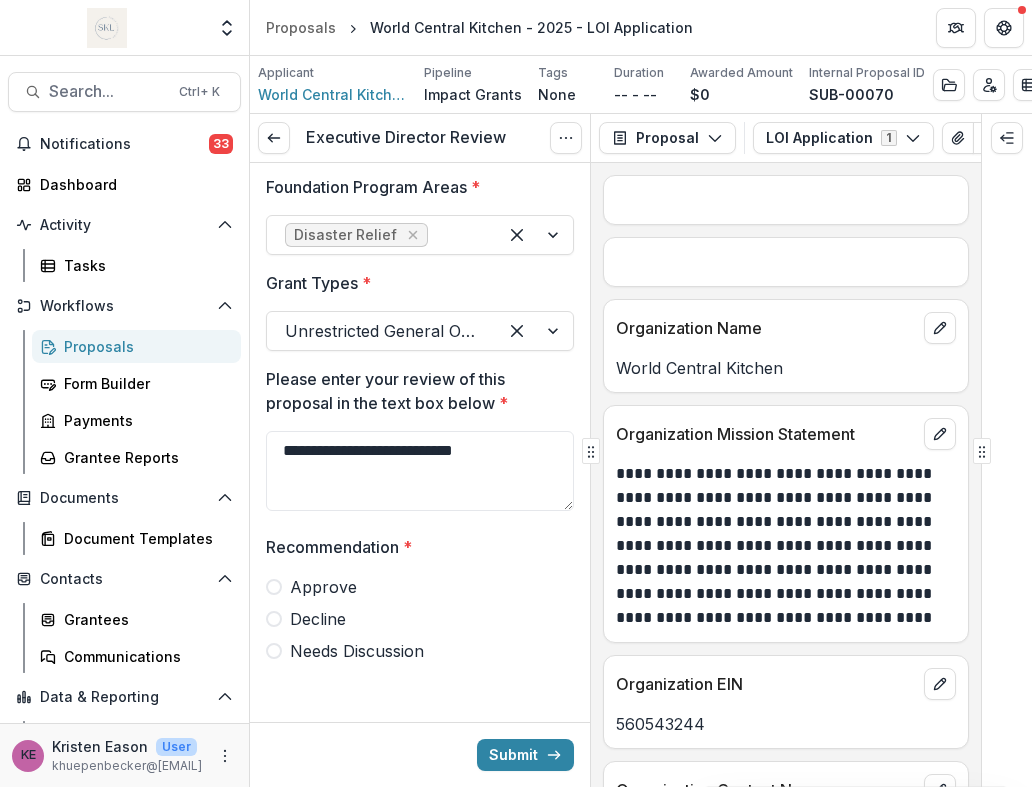 click on "Needs Discussion" at bounding box center (420, 651) 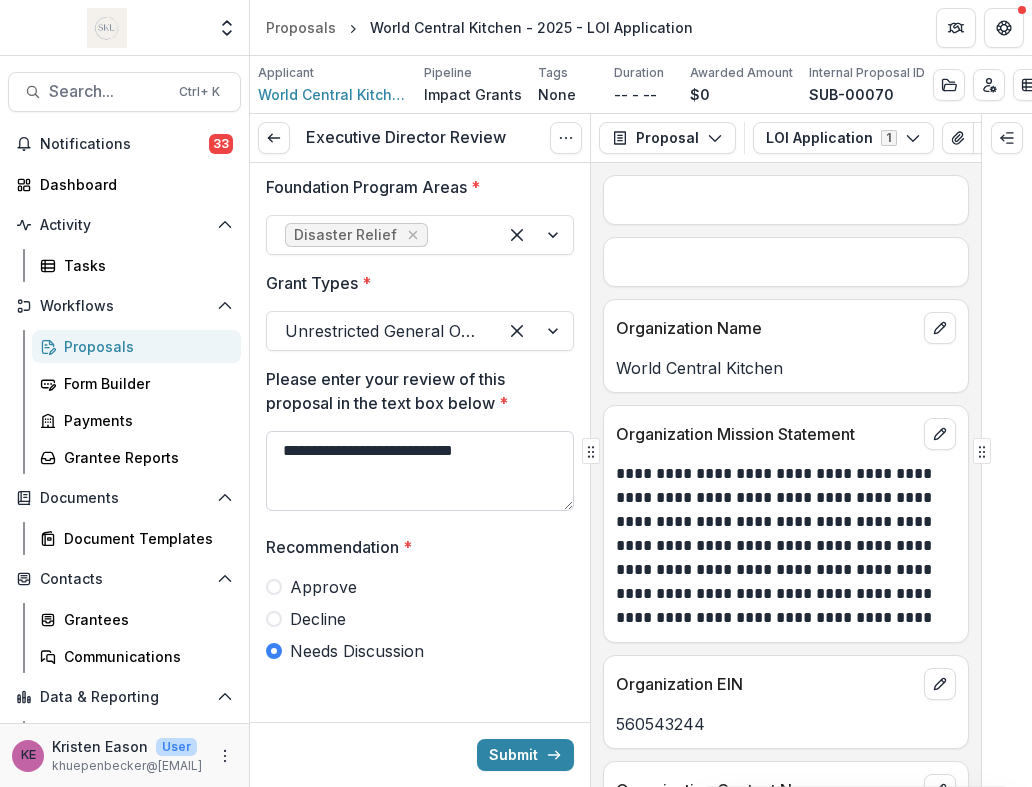 click on "**********" at bounding box center [420, 471] 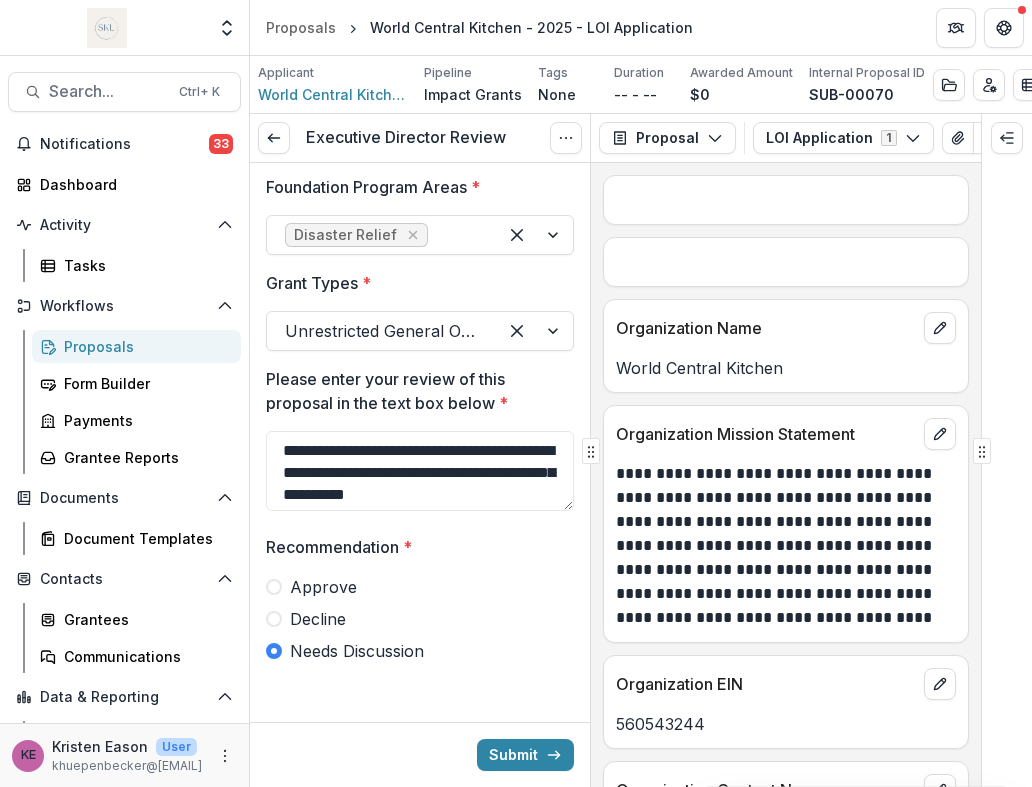 scroll, scrollTop: 16, scrollLeft: 0, axis: vertical 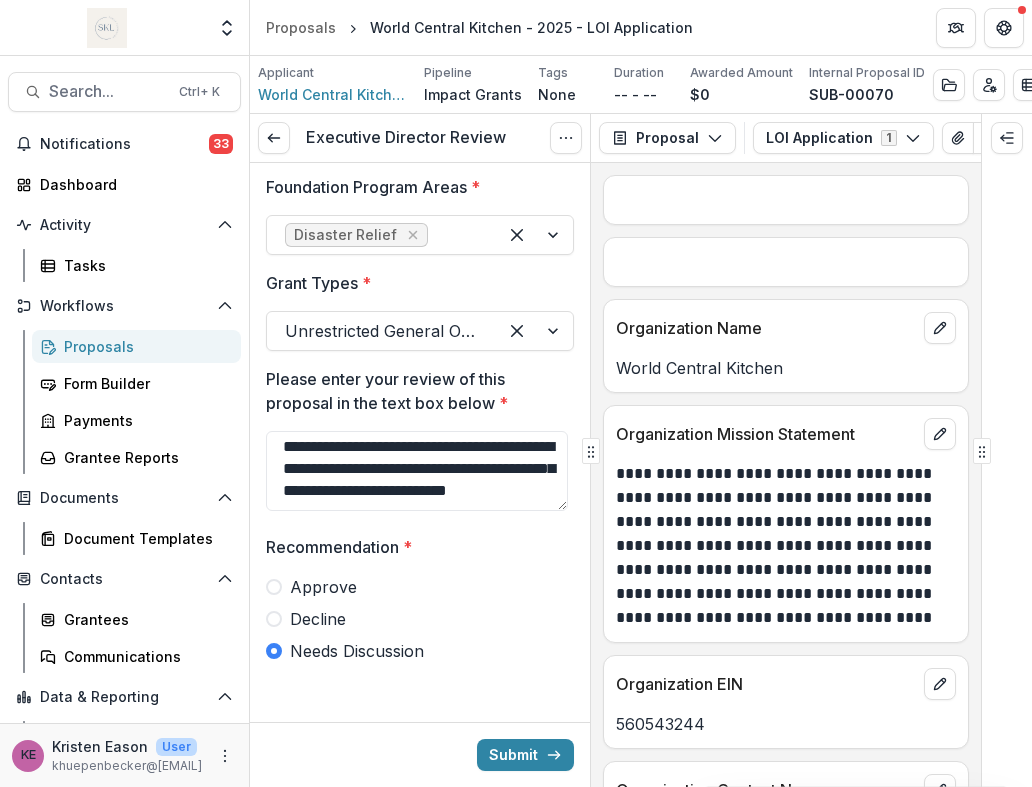 type on "**********" 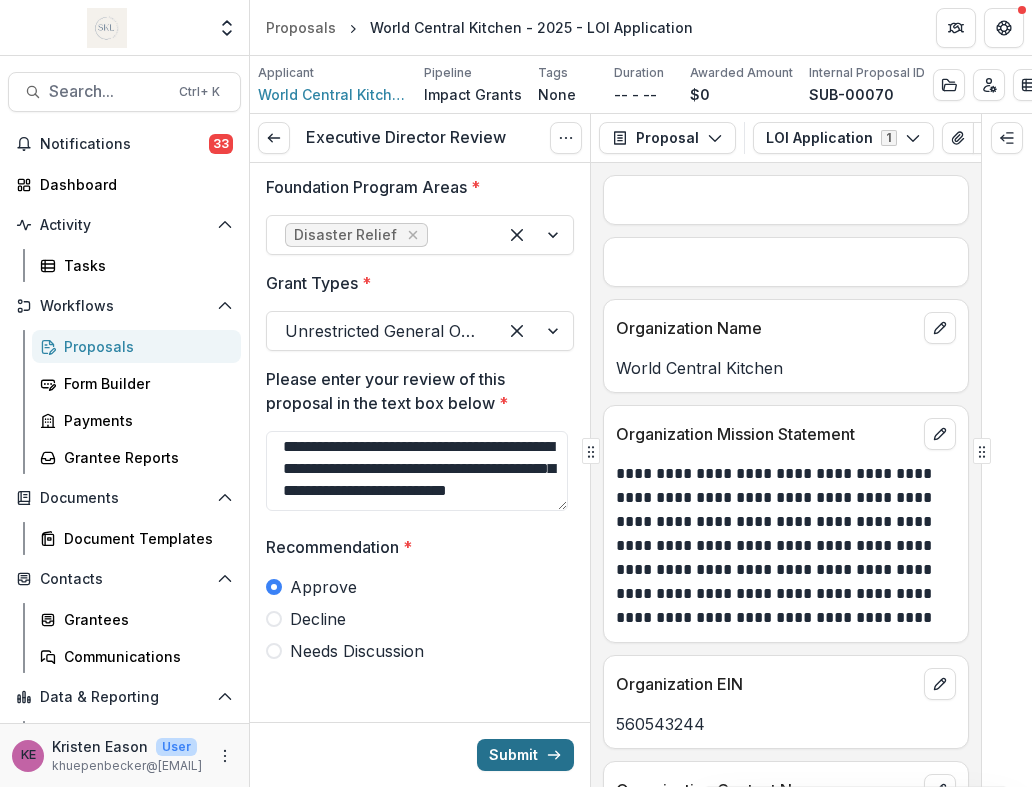 click on "Submit" at bounding box center (525, 755) 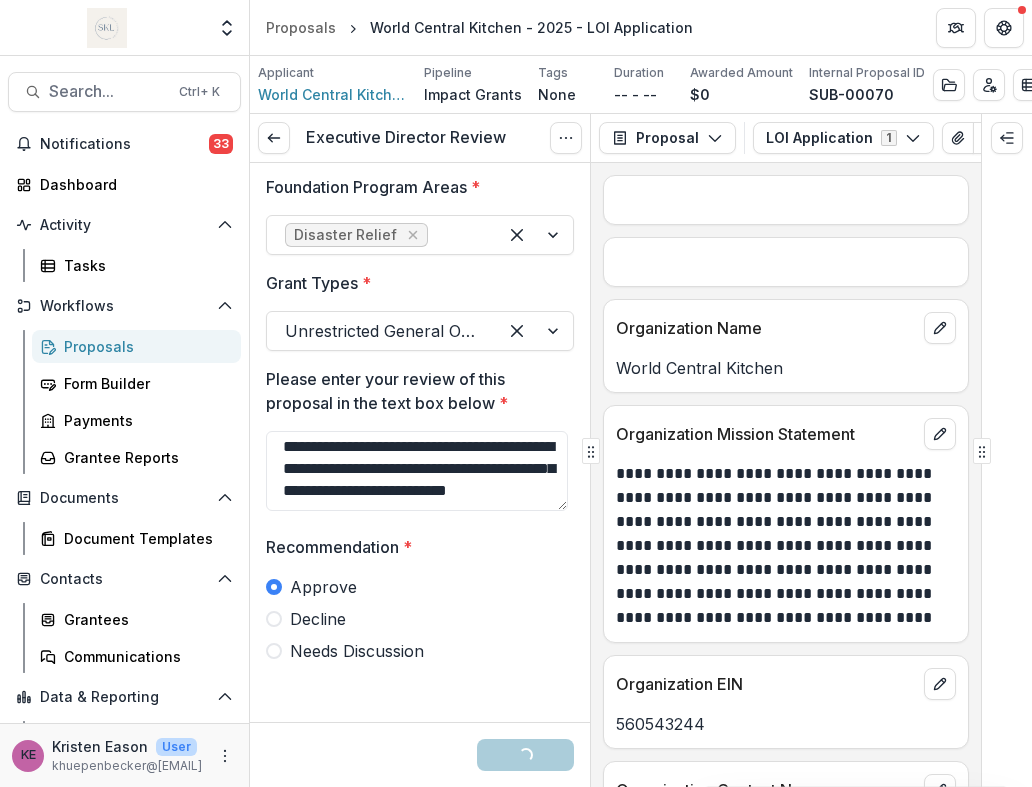 click on "**********" at bounding box center (420, 354) 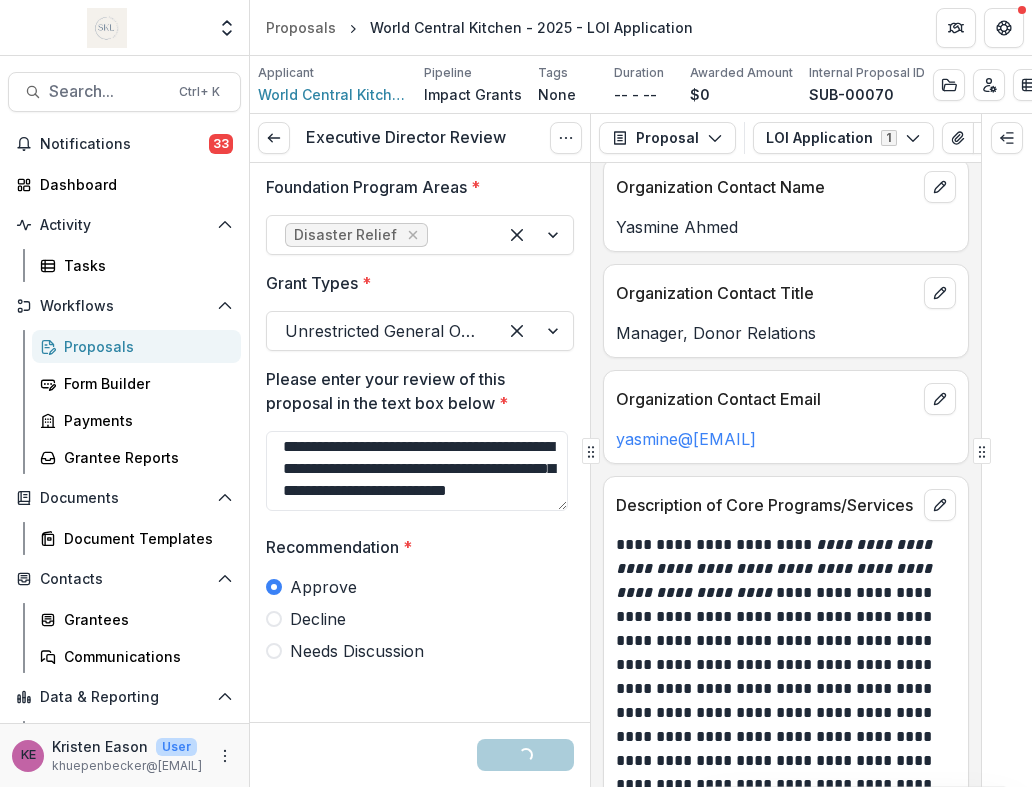 scroll, scrollTop: 604, scrollLeft: 0, axis: vertical 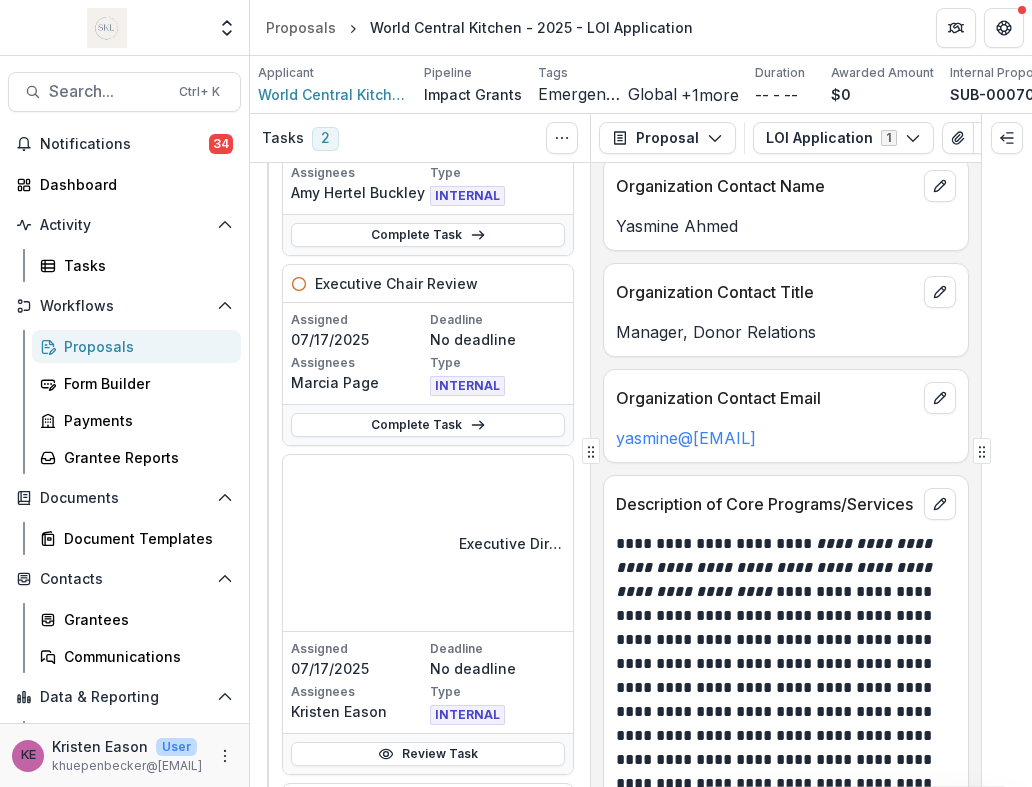 click on "**********" at bounding box center (783, 760) 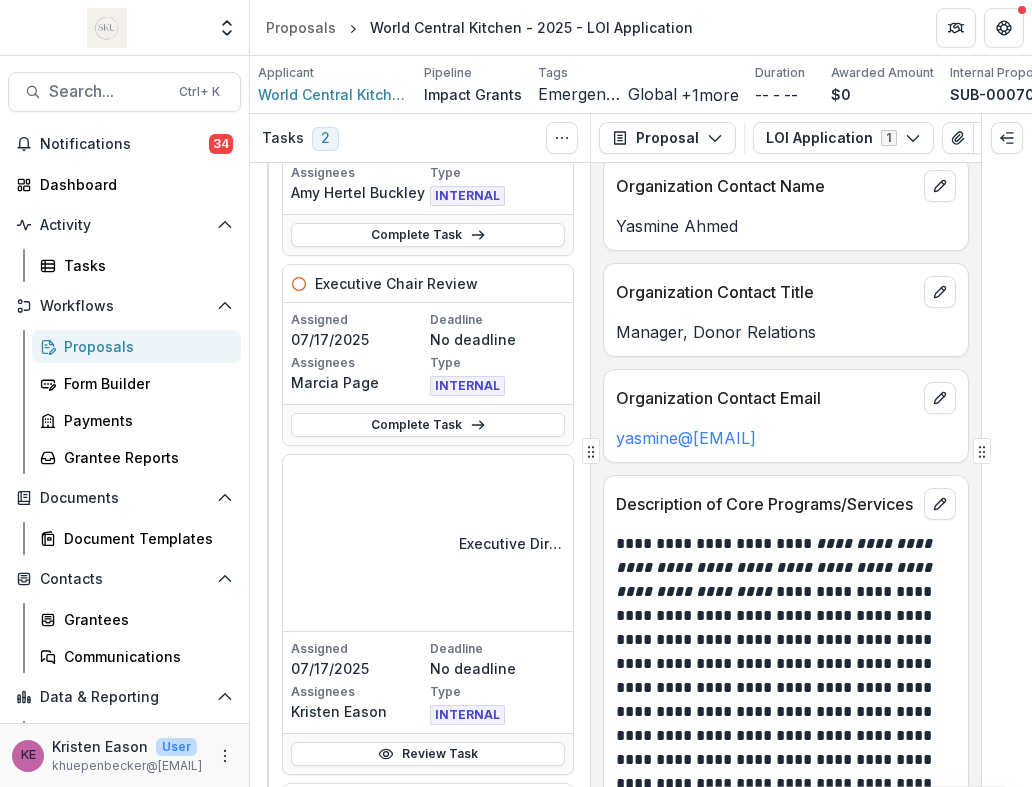 click on "Consultant Review Assigned [MONTH]/[NUMBER]/2025 Deadline No deadline Assignees Amy Hertel Buckley Type INTERNAL Complete Task Executive Chair Review Assigned [MONTH]/[NUMBER]/2025 Deadline No deadline Assignees Marcia Page Type INTERNAL Complete Task Executive Director Review Assigned [MONTH]/[NUMBER]/2025 Deadline No deadline Assignees Kristen Eason Type INTERNAL Review Task Add Internal Reviewer" at bounding box center [416, 444] 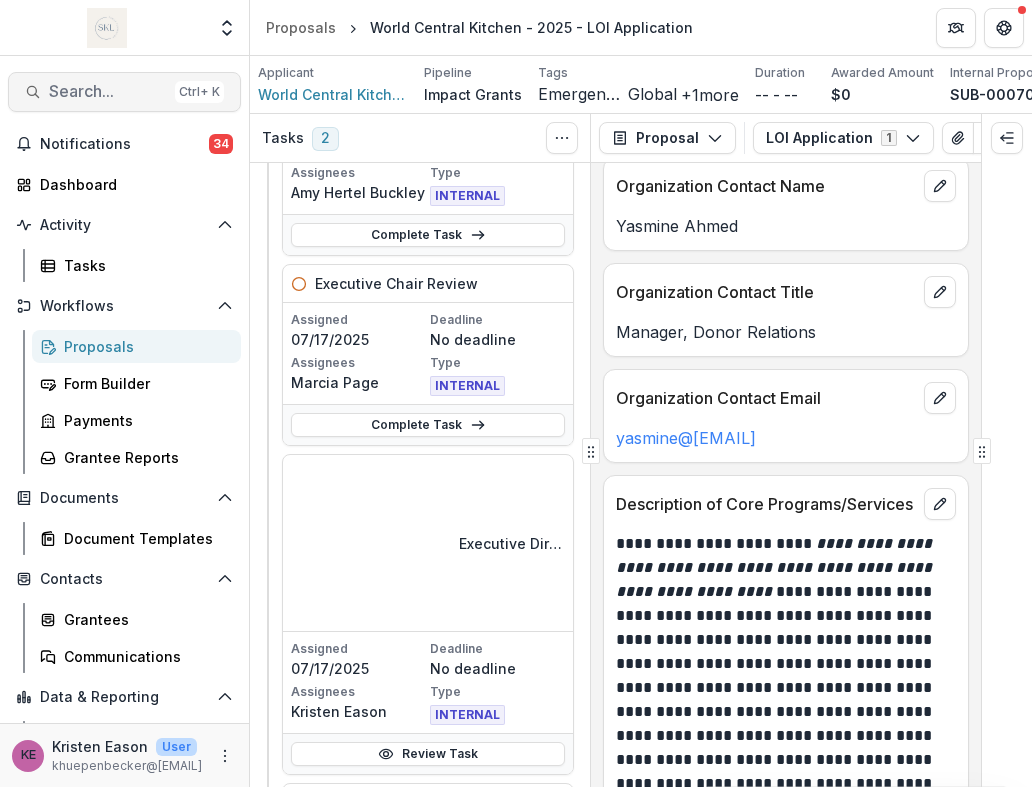 click on "Search..." at bounding box center (108, 91) 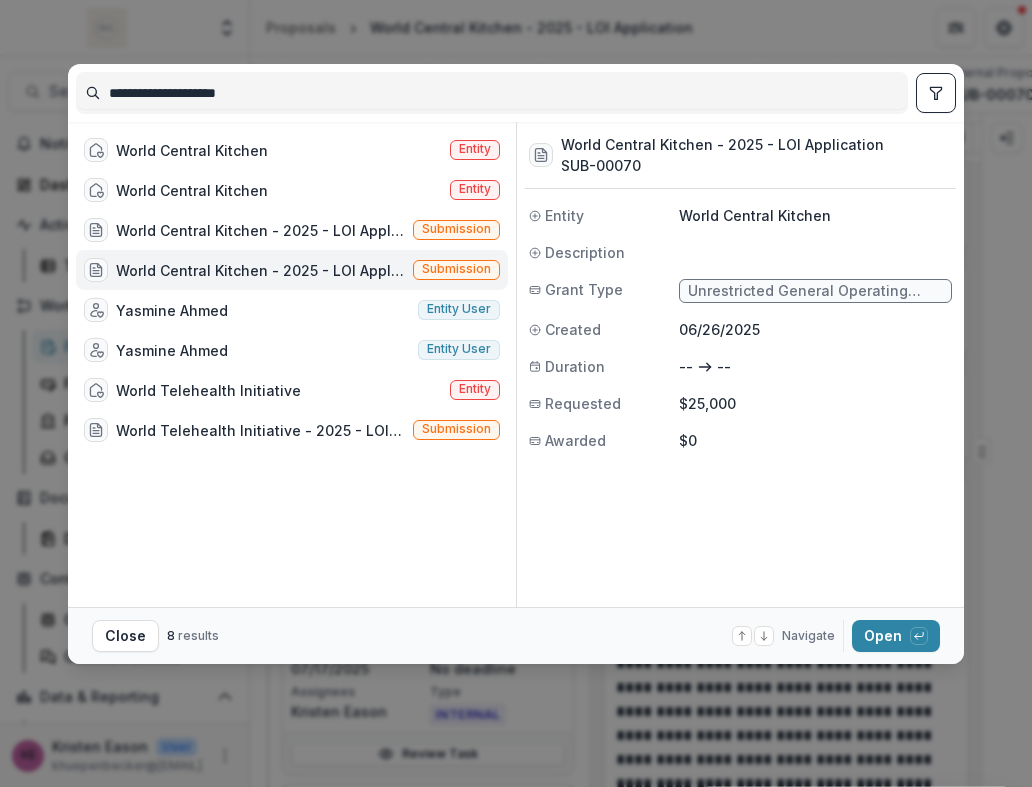 drag, startPoint x: 282, startPoint y: 97, endPoint x: -72, endPoint y: 87, distance: 354.1412 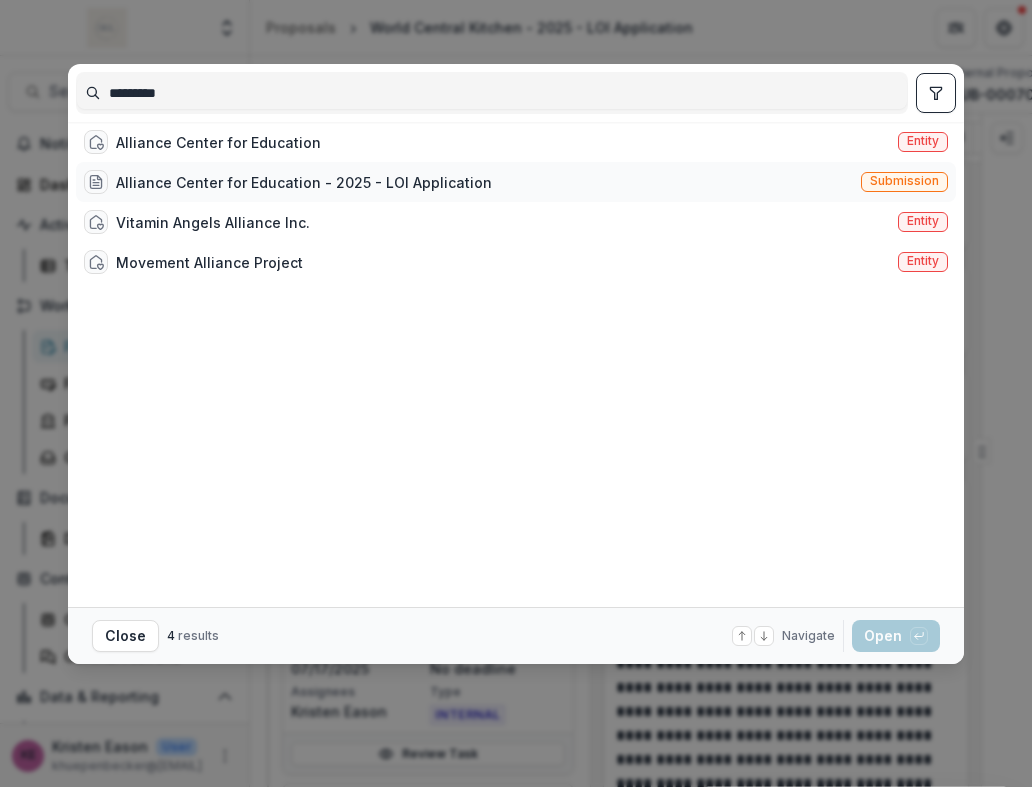 type on "********" 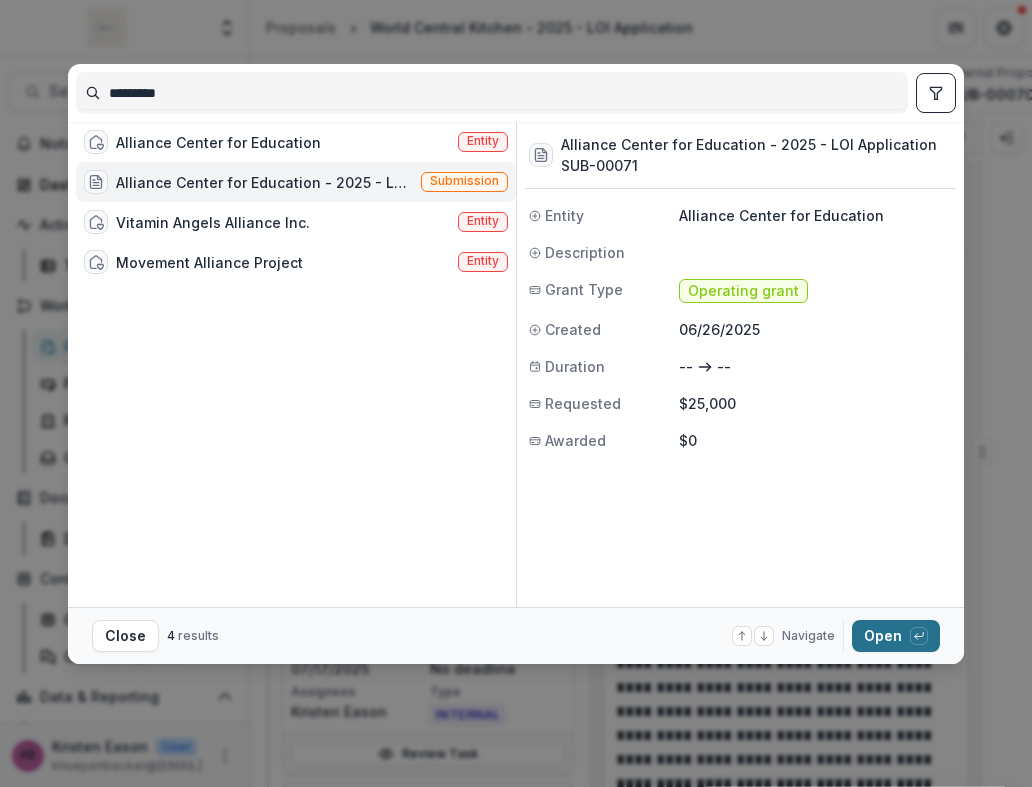 click on "Open with enter key" at bounding box center (896, 636) 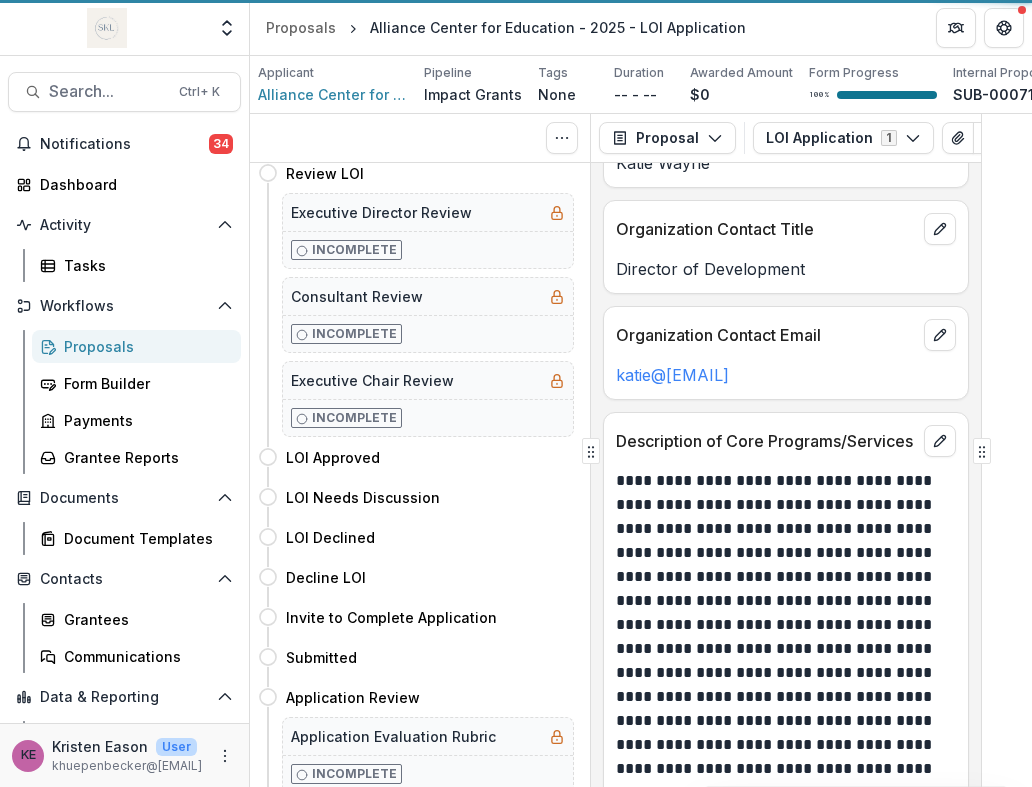 scroll, scrollTop: 314, scrollLeft: 0, axis: vertical 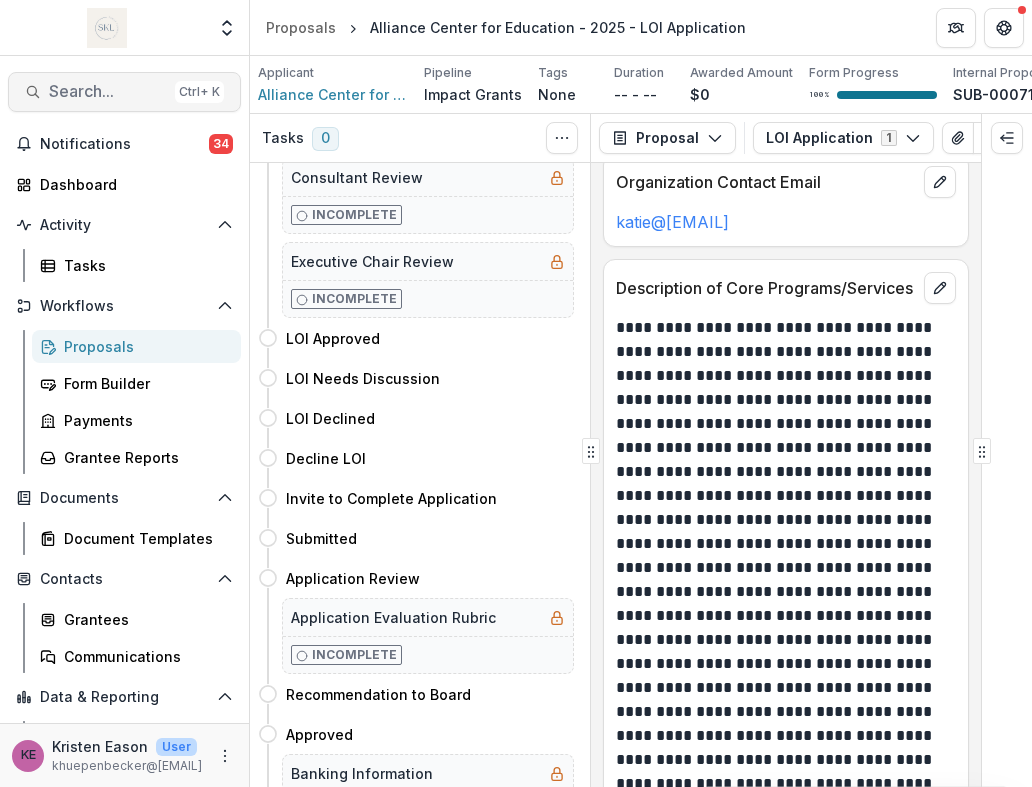 click on "Search... Ctrl  + K" at bounding box center (124, 92) 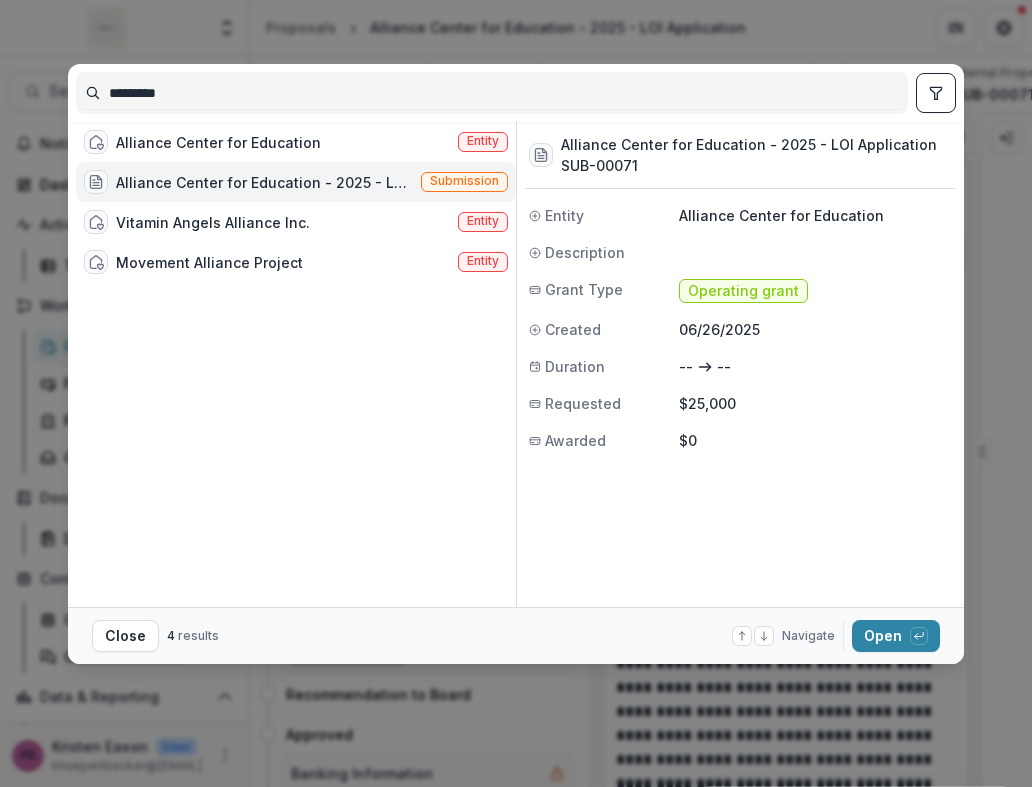 drag, startPoint x: 205, startPoint y: 95, endPoint x: -18, endPoint y: 104, distance: 223.18153 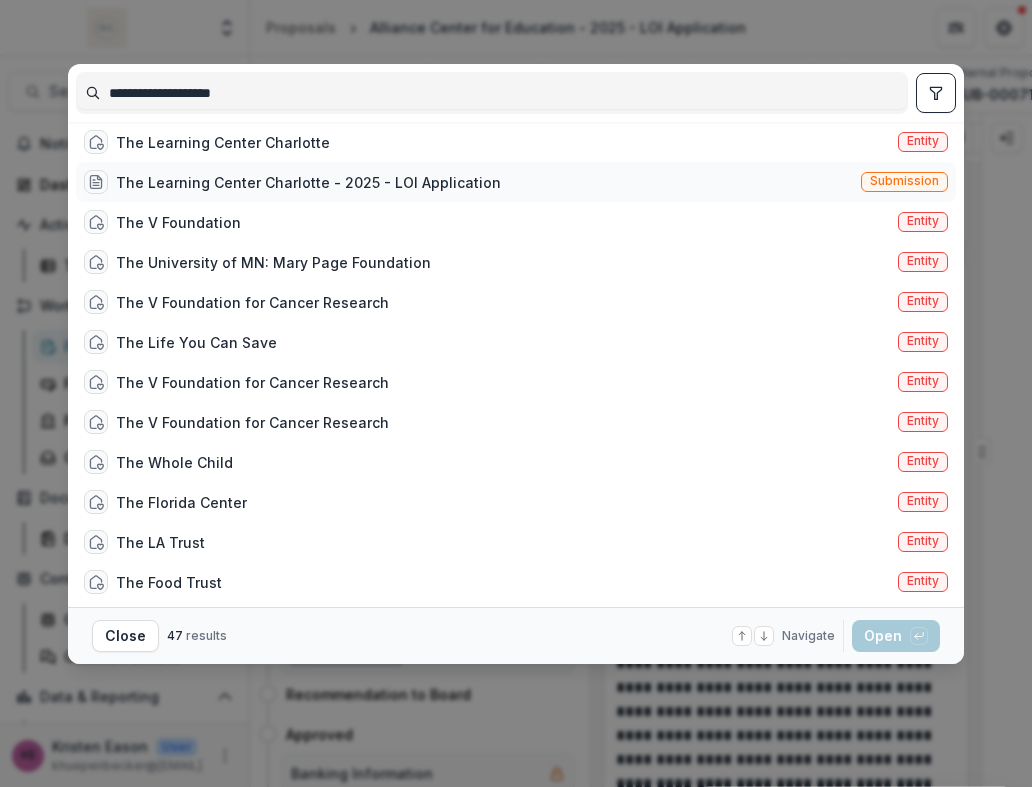 type on "**********" 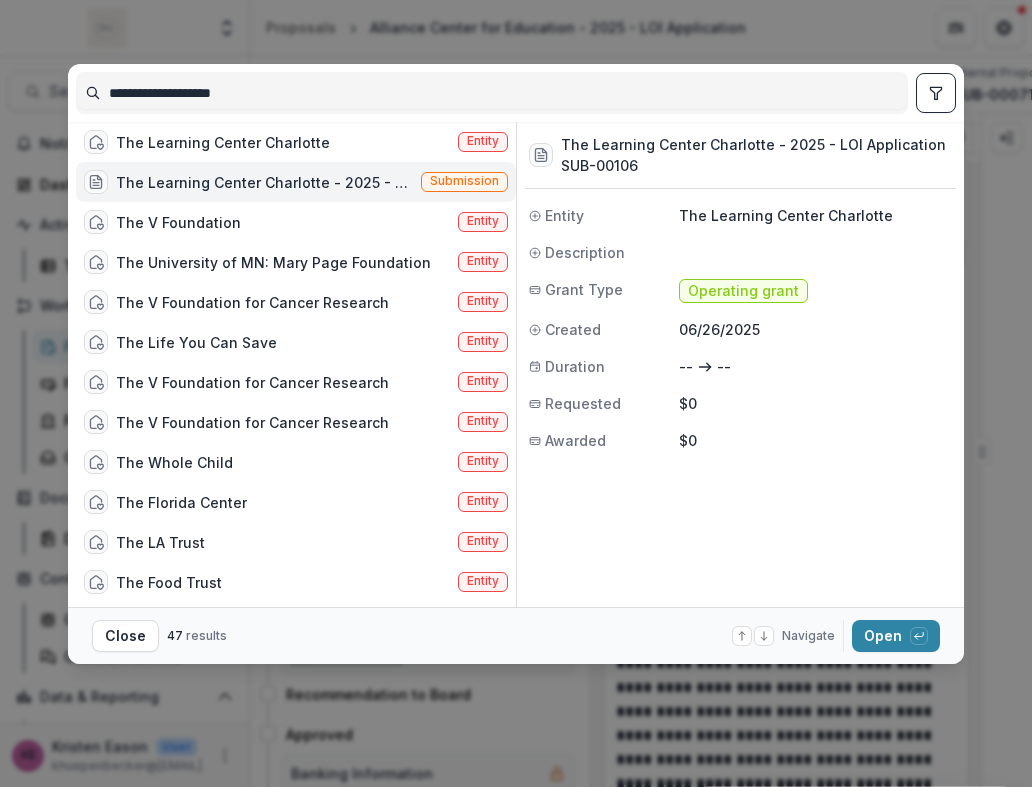 drag, startPoint x: 897, startPoint y: 639, endPoint x: 942, endPoint y: 564, distance: 87.46428 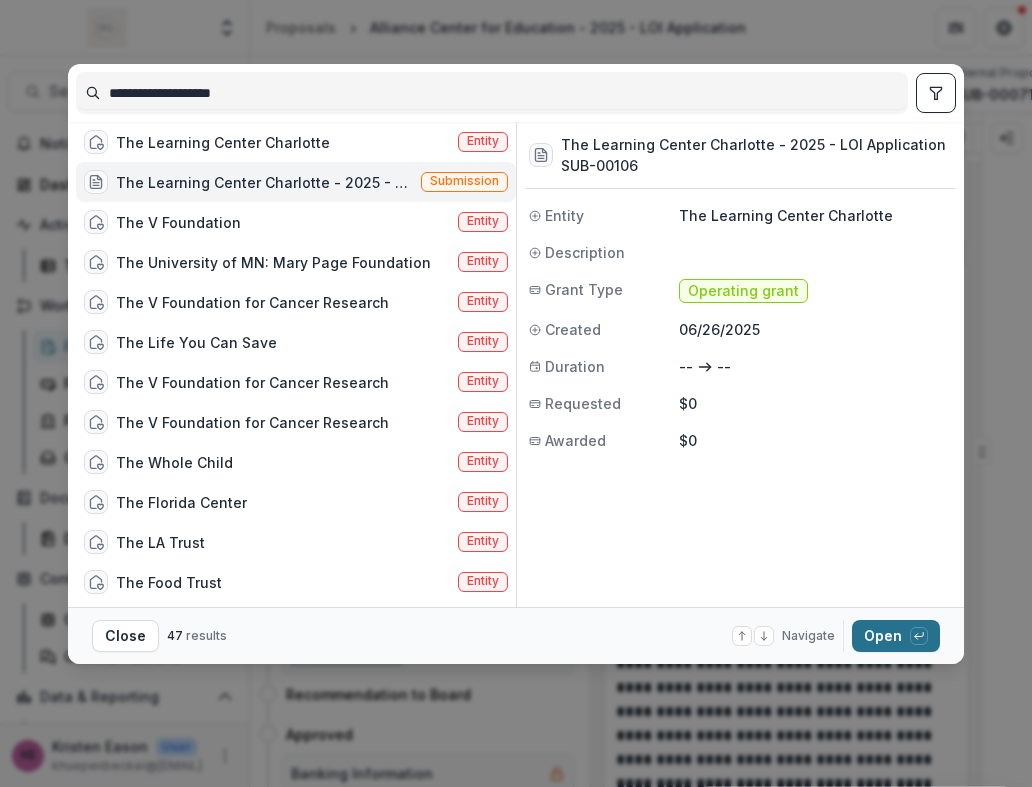 click on "Open with enter key" at bounding box center (896, 636) 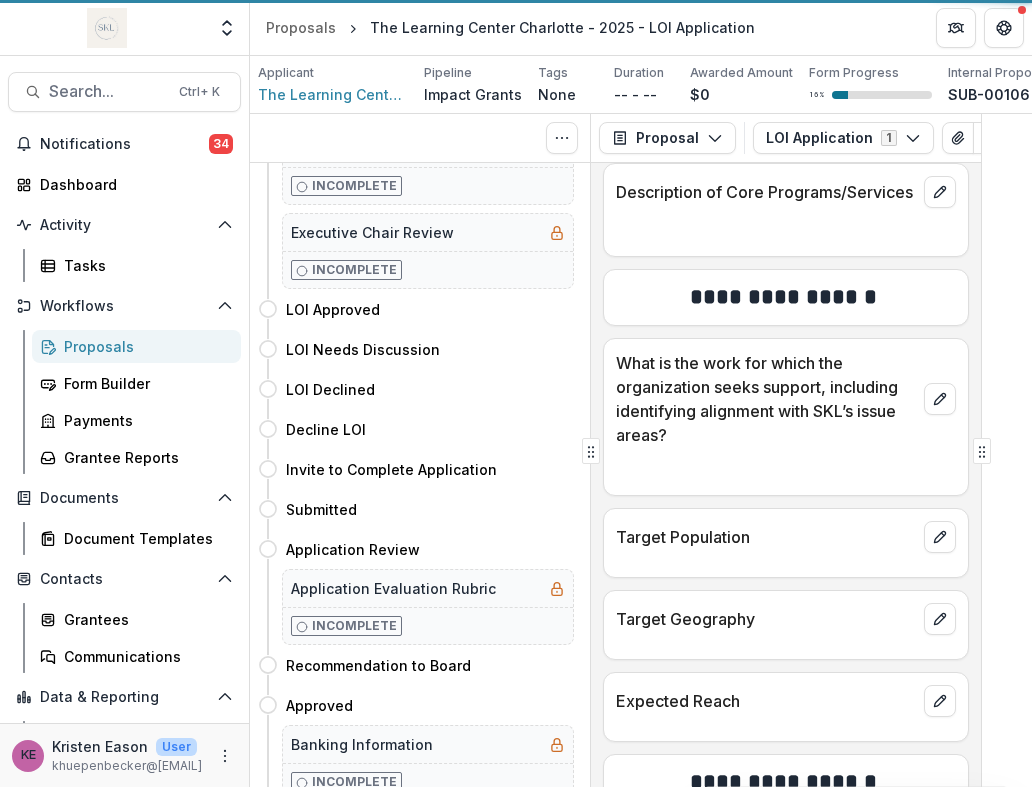 scroll, scrollTop: 284, scrollLeft: 0, axis: vertical 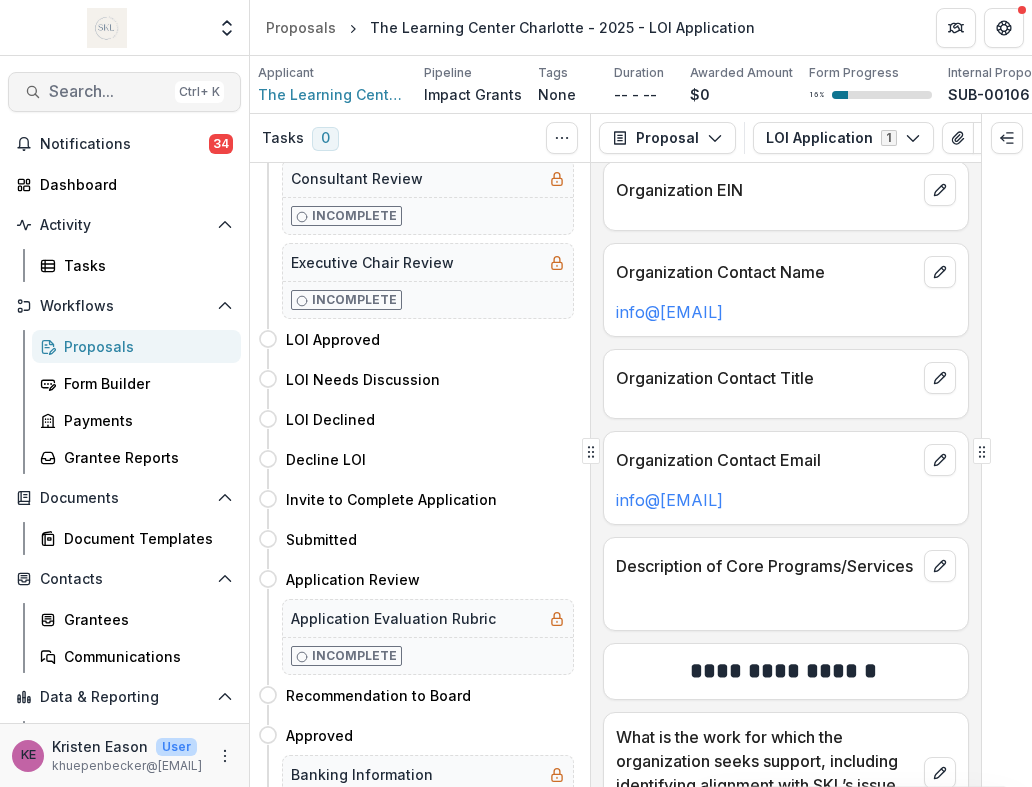 click on "Search... Ctrl  + K" at bounding box center [124, 92] 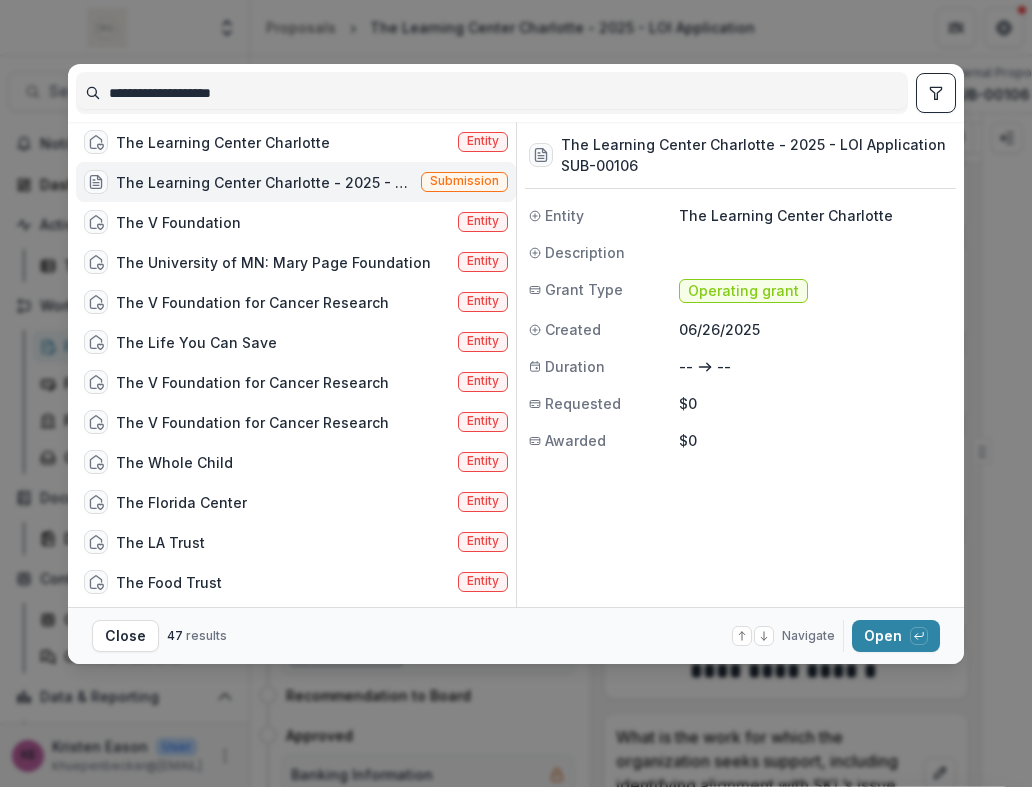 drag, startPoint x: 313, startPoint y: 91, endPoint x: 32, endPoint y: 72, distance: 281.6416 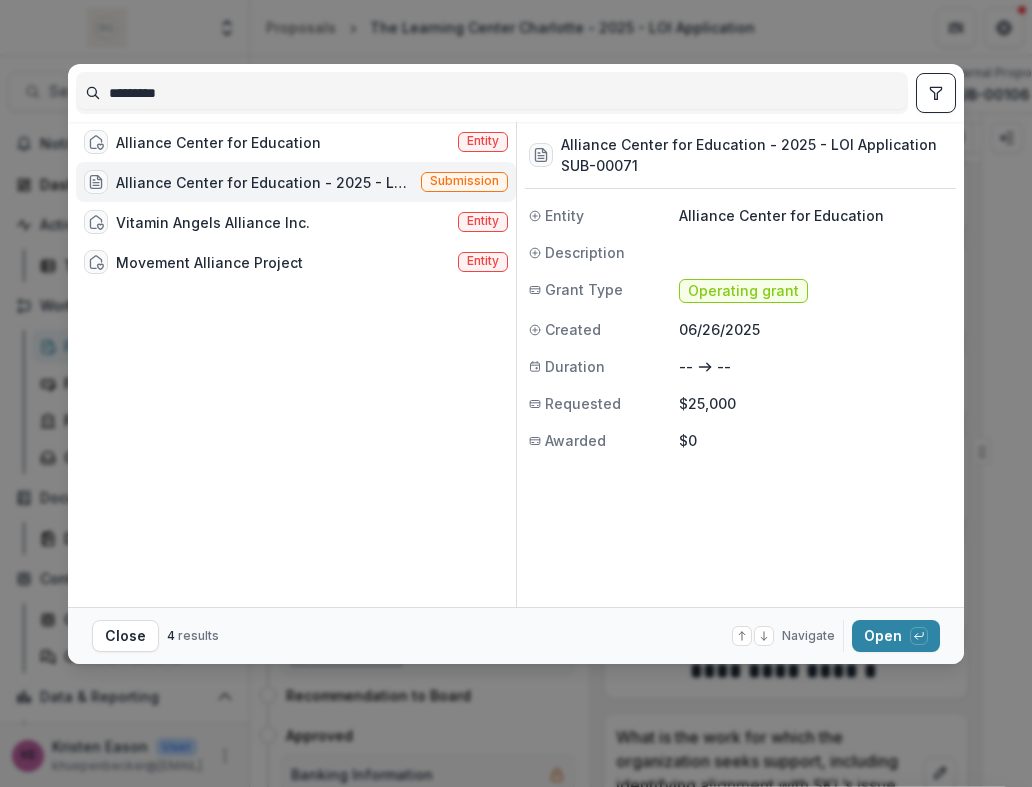 type on "********" 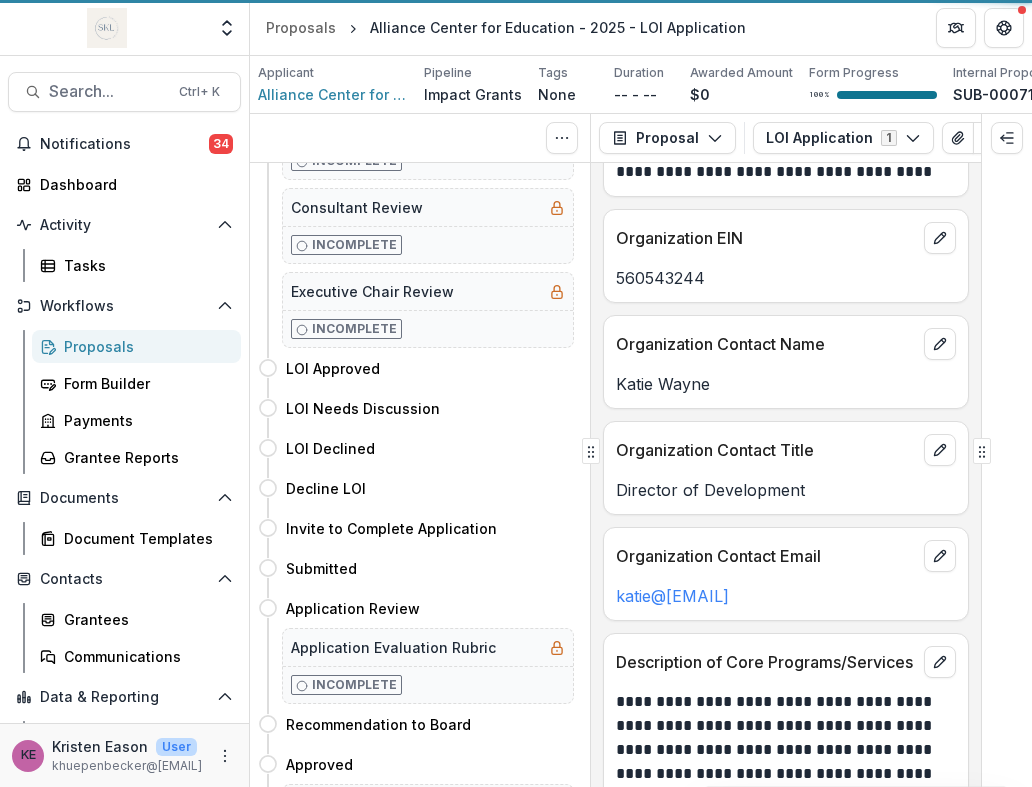scroll, scrollTop: 314, scrollLeft: 0, axis: vertical 